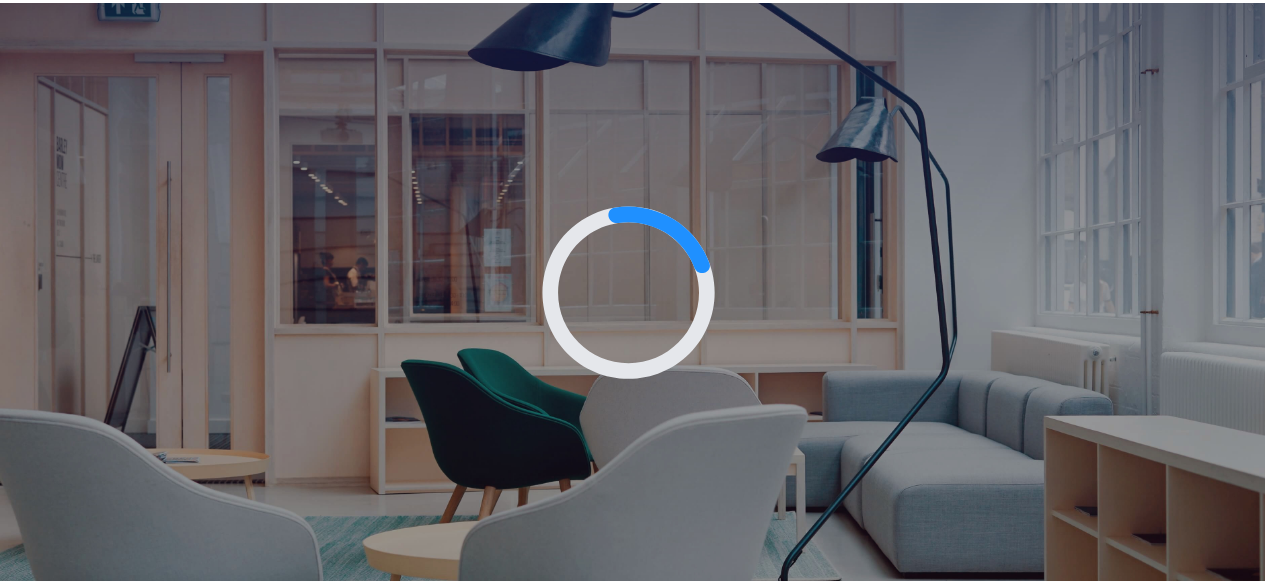 scroll, scrollTop: 0, scrollLeft: 0, axis: both 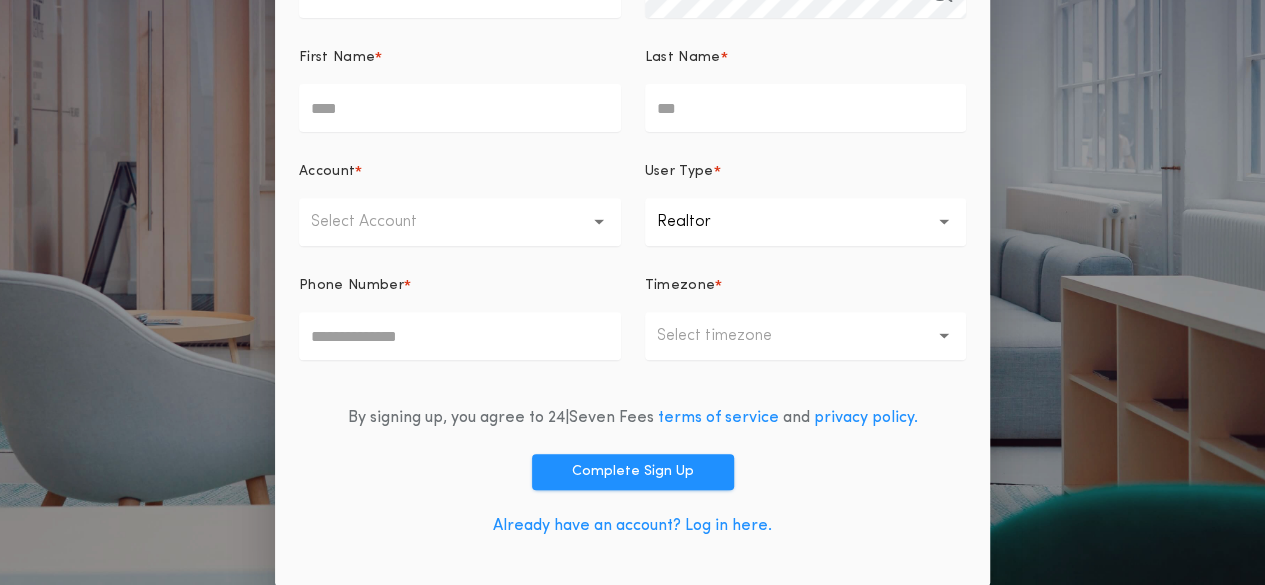 click on "Already have an account? Log in here." at bounding box center [632, 526] 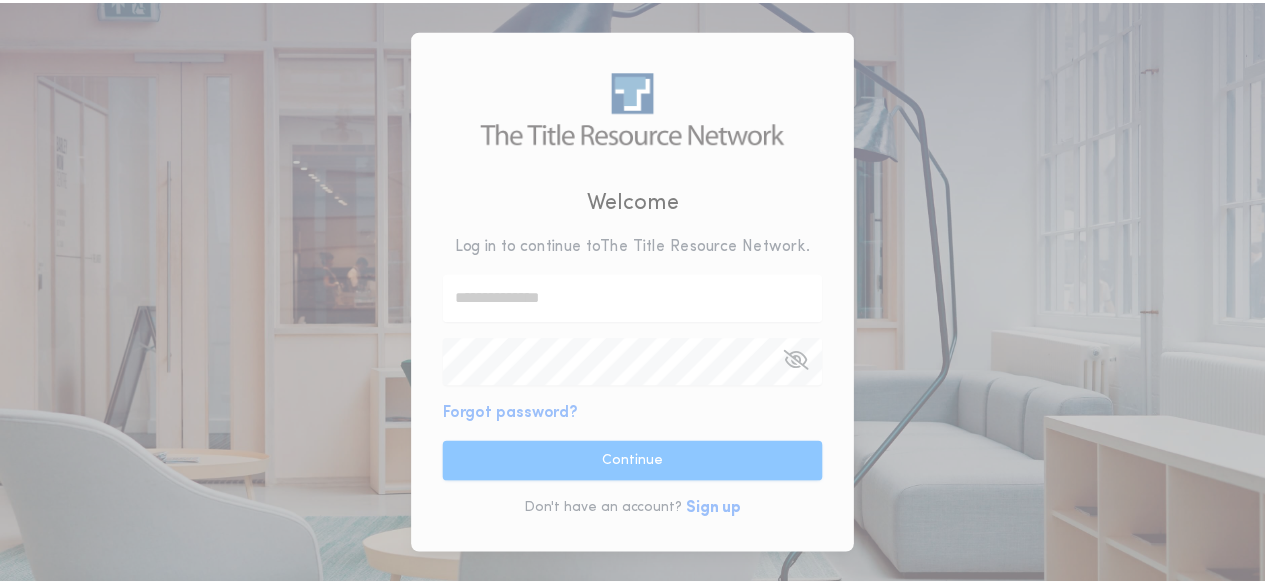 scroll, scrollTop: 0, scrollLeft: 0, axis: both 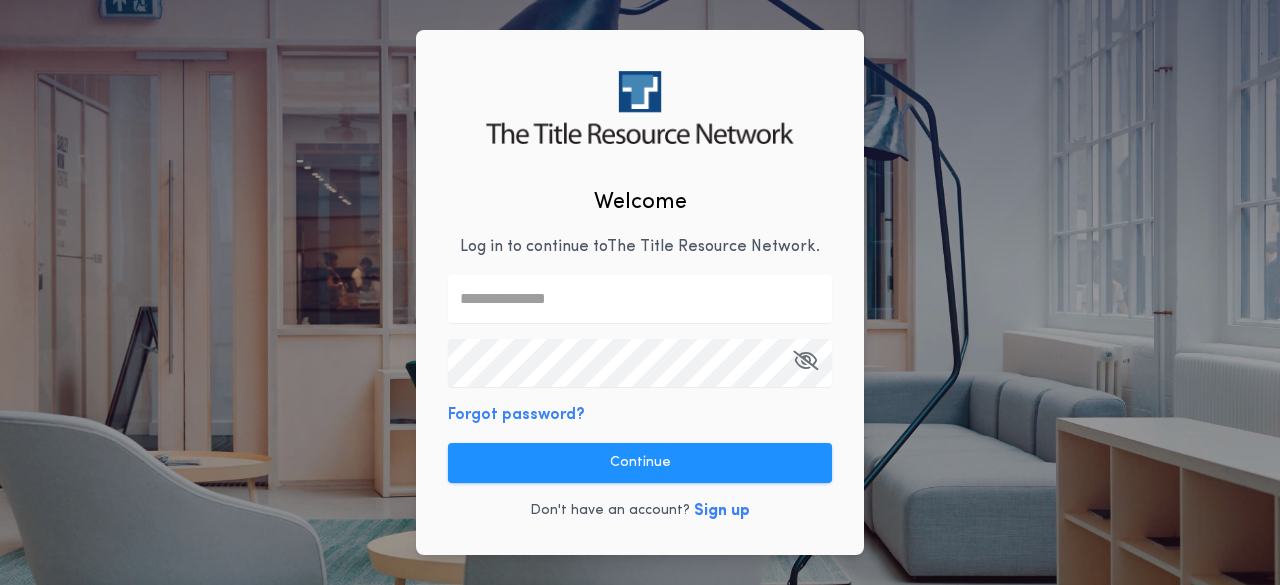 click at bounding box center [640, 299] 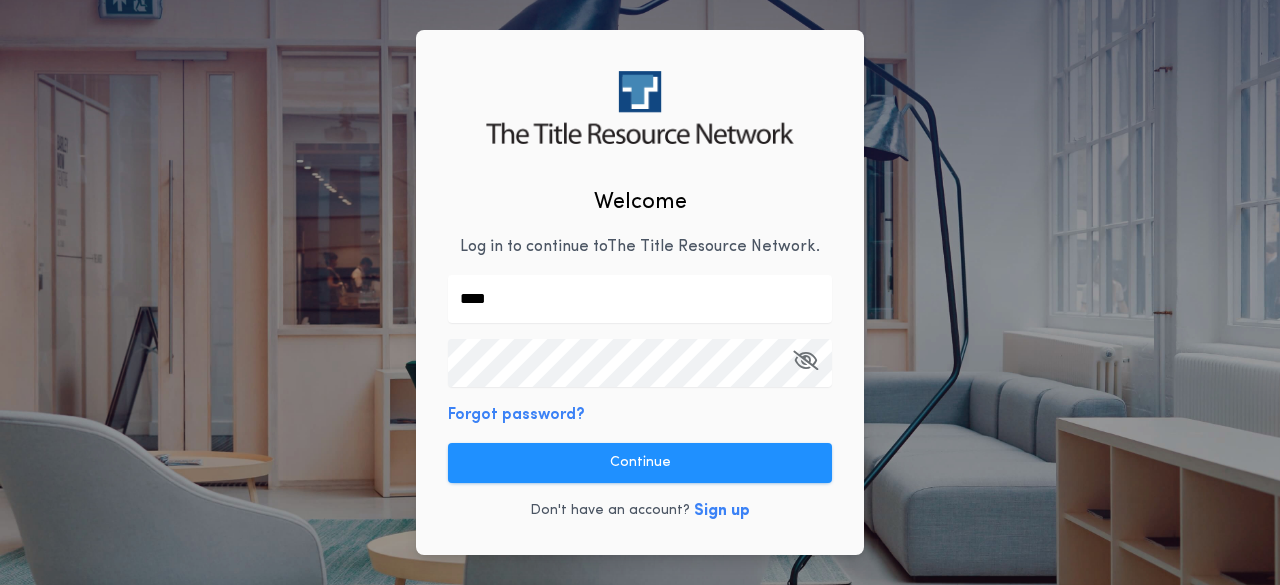 type on "**********" 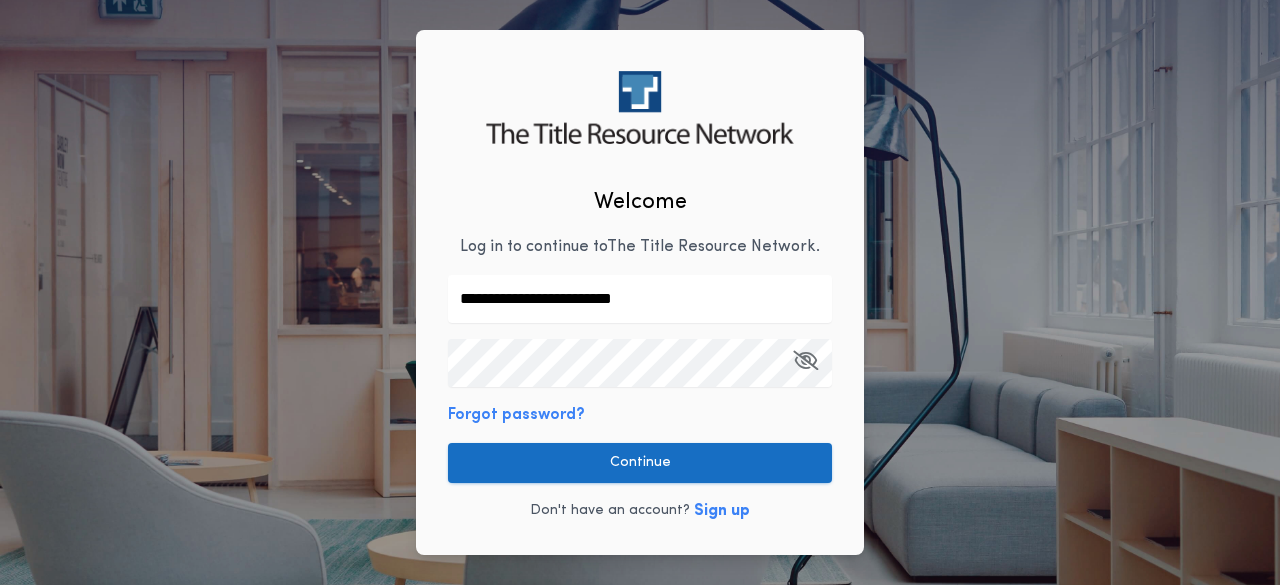 click on "Continue" at bounding box center [640, 463] 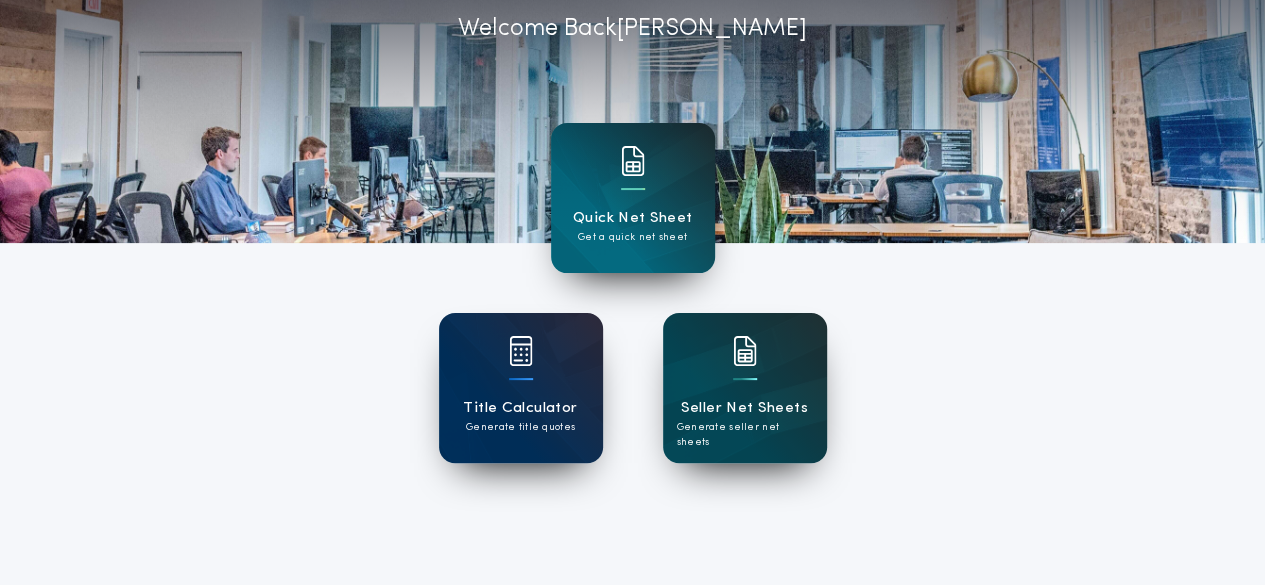scroll, scrollTop: 116, scrollLeft: 0, axis: vertical 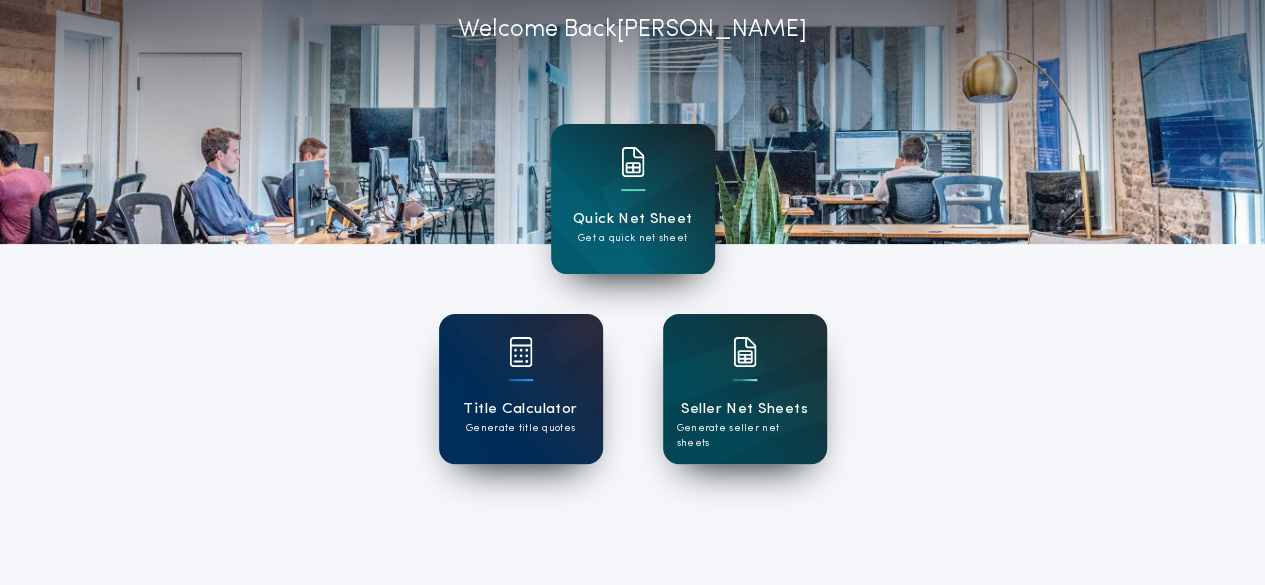 click on "Quick Net Sheet Get a quick net sheet" at bounding box center [633, 199] 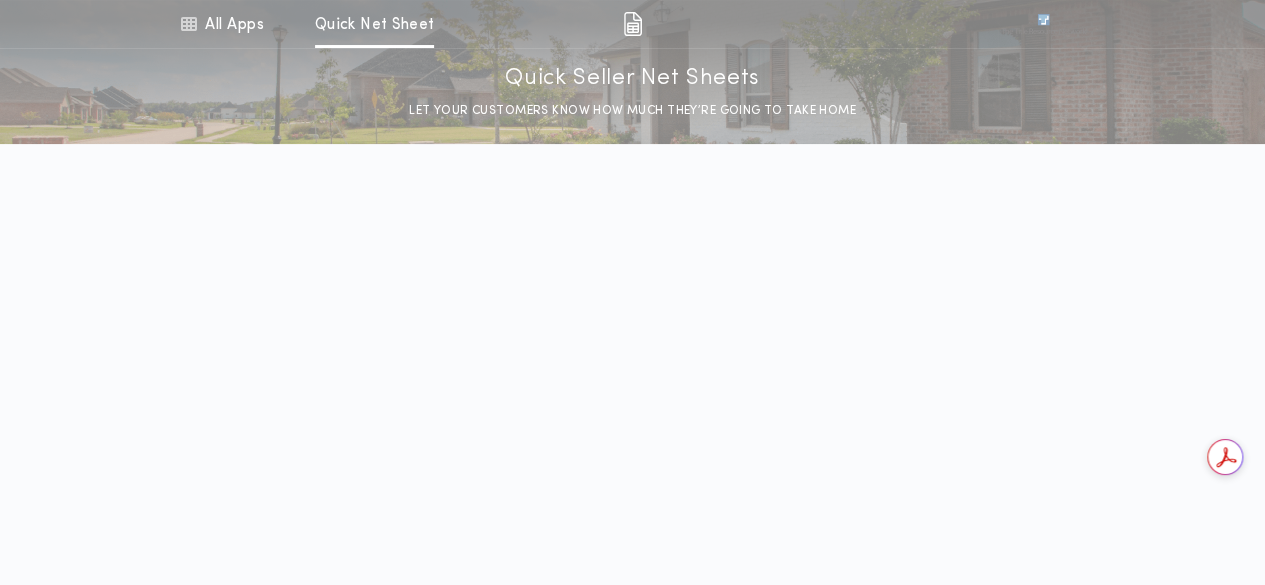 scroll, scrollTop: 0, scrollLeft: 0, axis: both 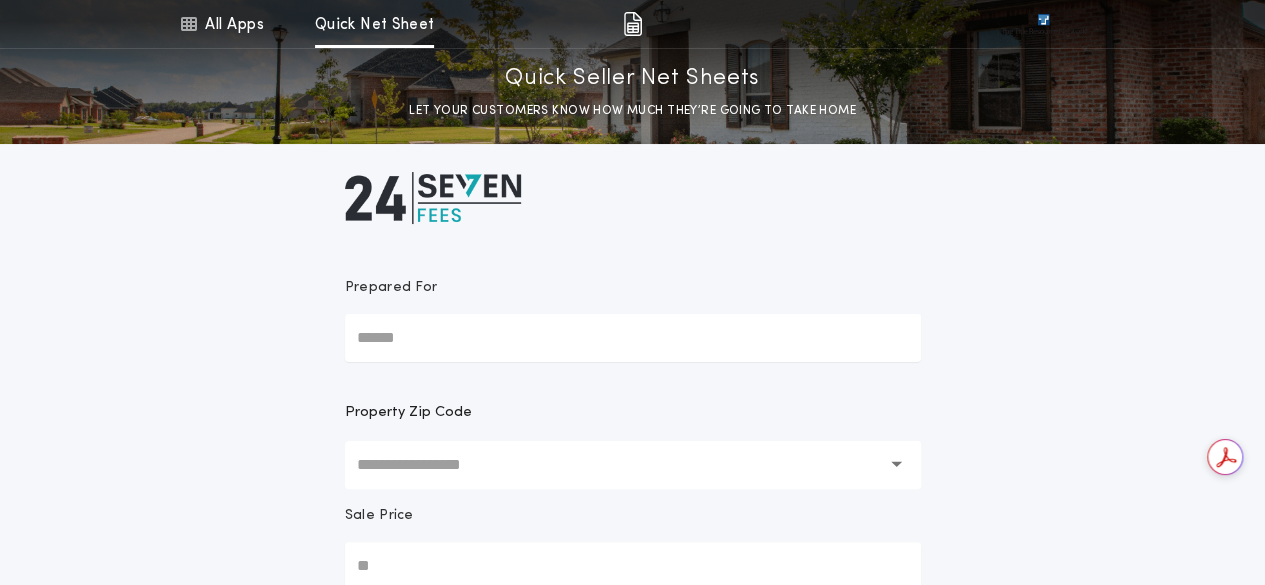 click on "Prepared For" at bounding box center (633, 338) 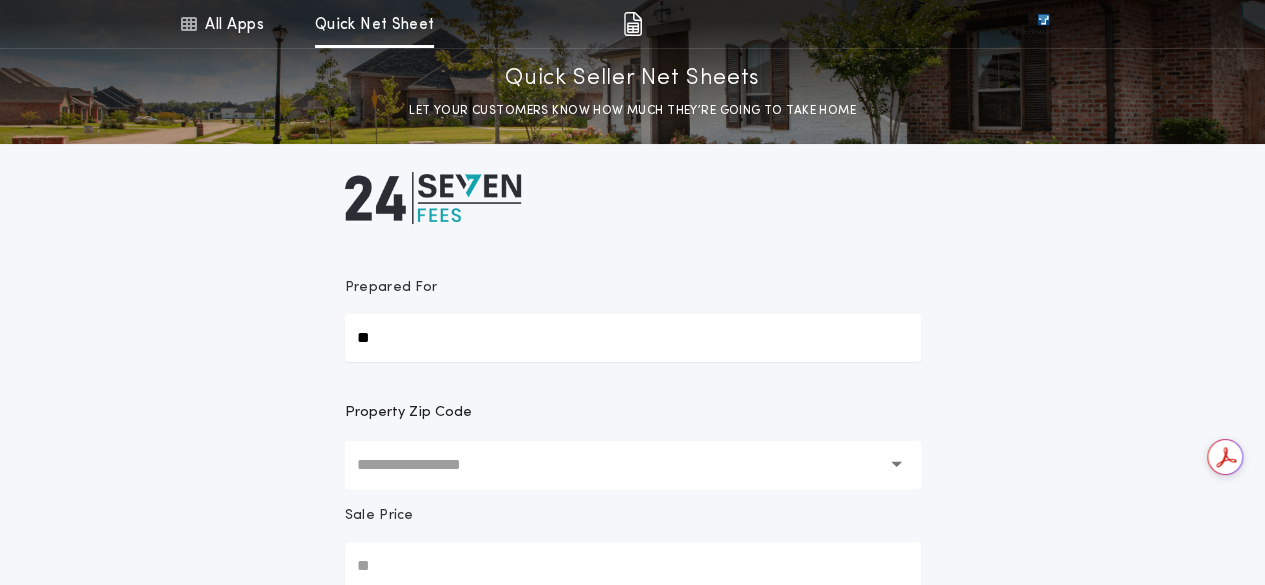 type on "*" 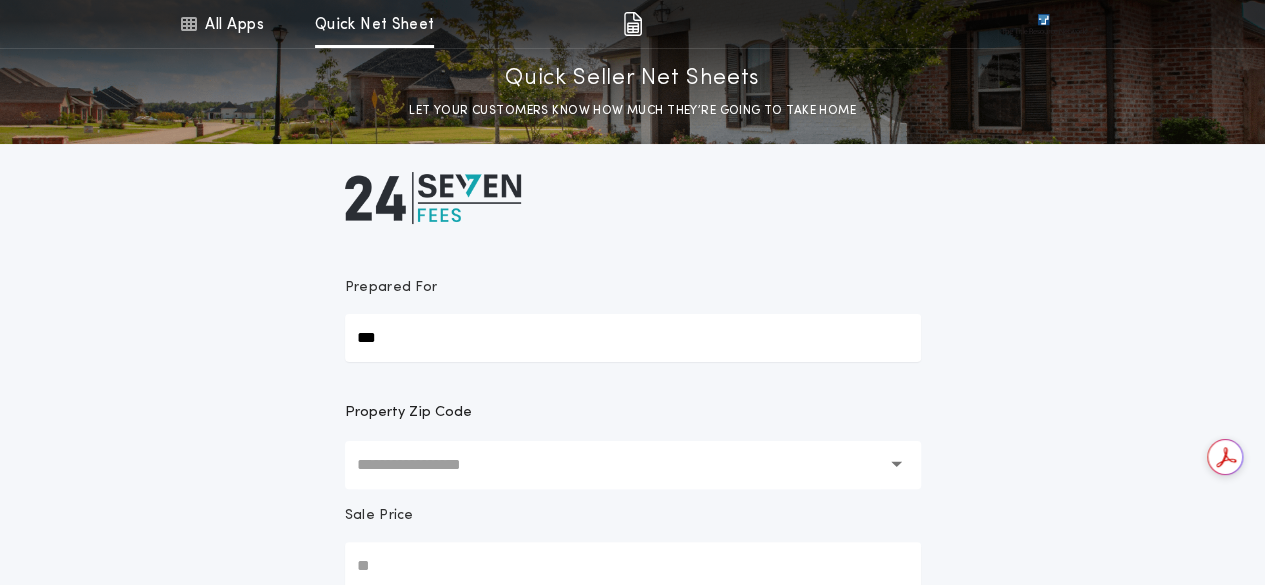 type on "*********" 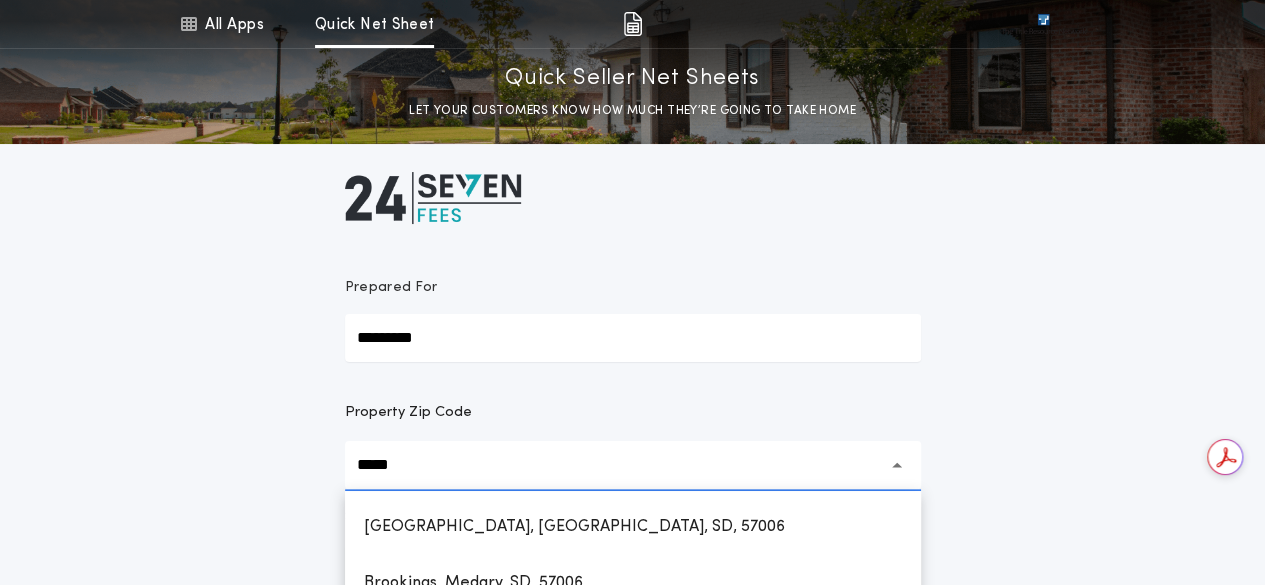 type on "*****" 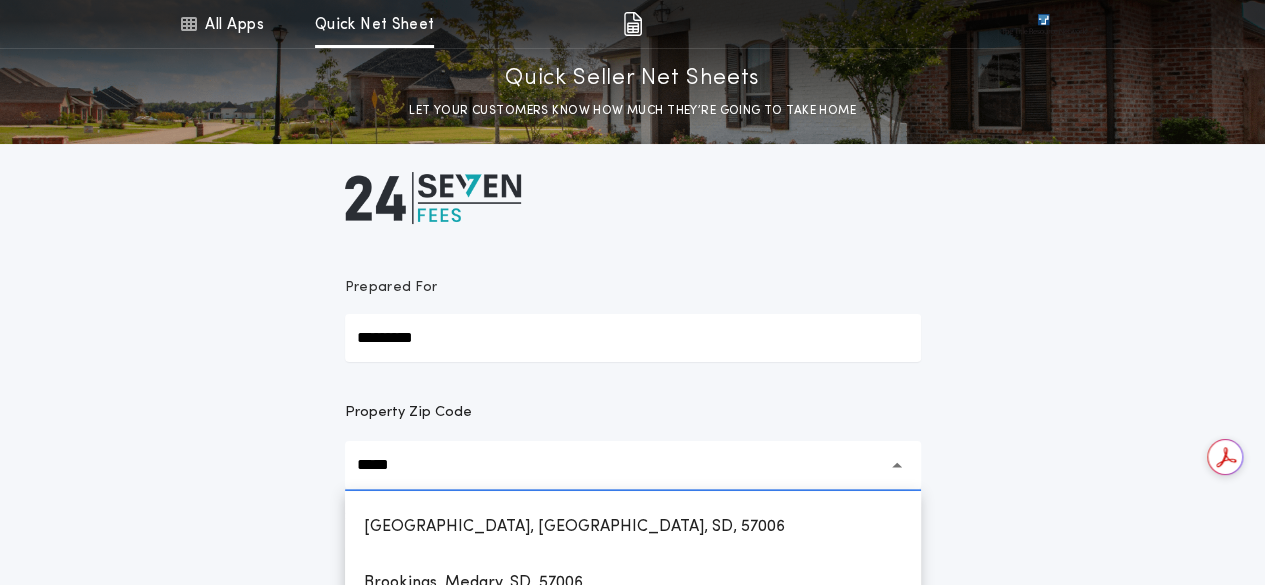 type 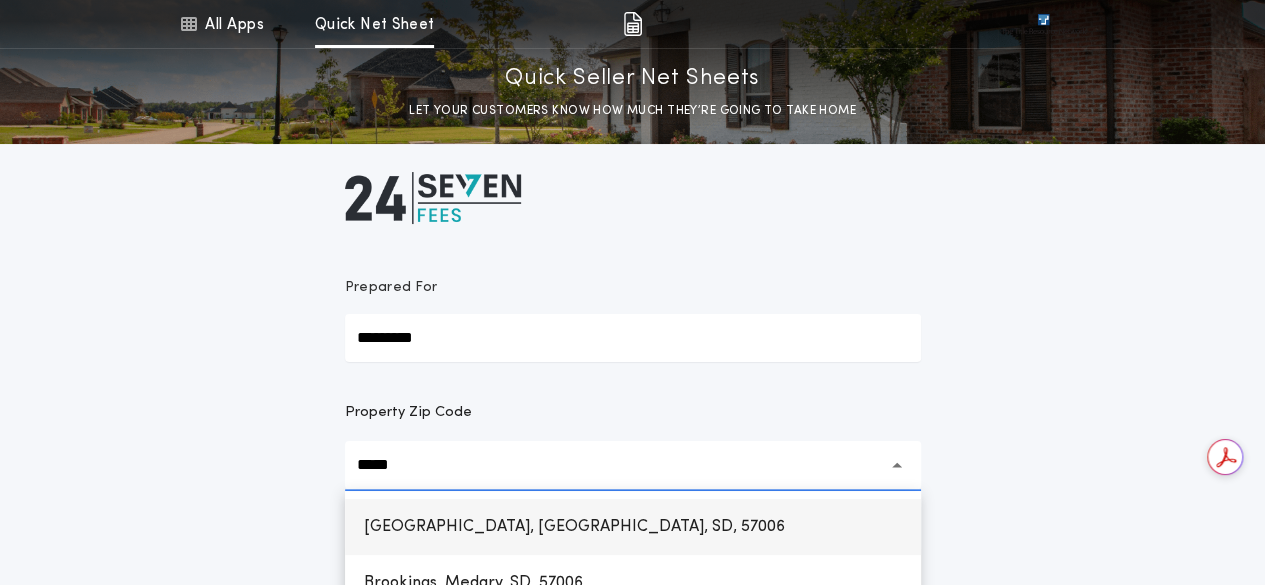 click on "[GEOGRAPHIC_DATA], [GEOGRAPHIC_DATA], SD, 57006" at bounding box center [633, 527] 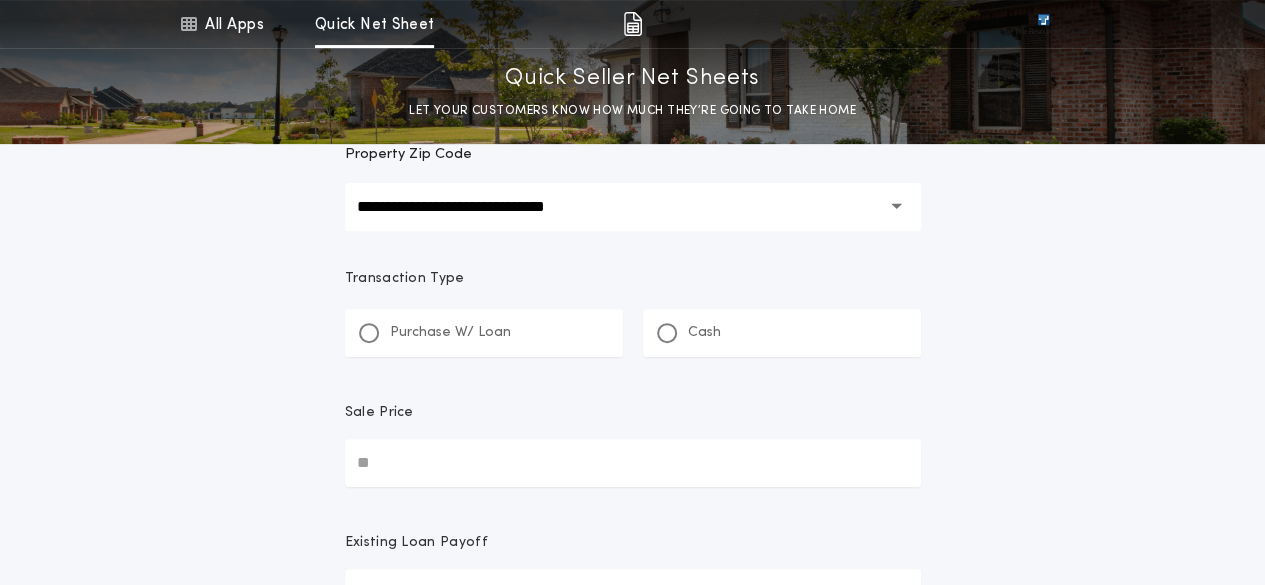 scroll, scrollTop: 277, scrollLeft: 0, axis: vertical 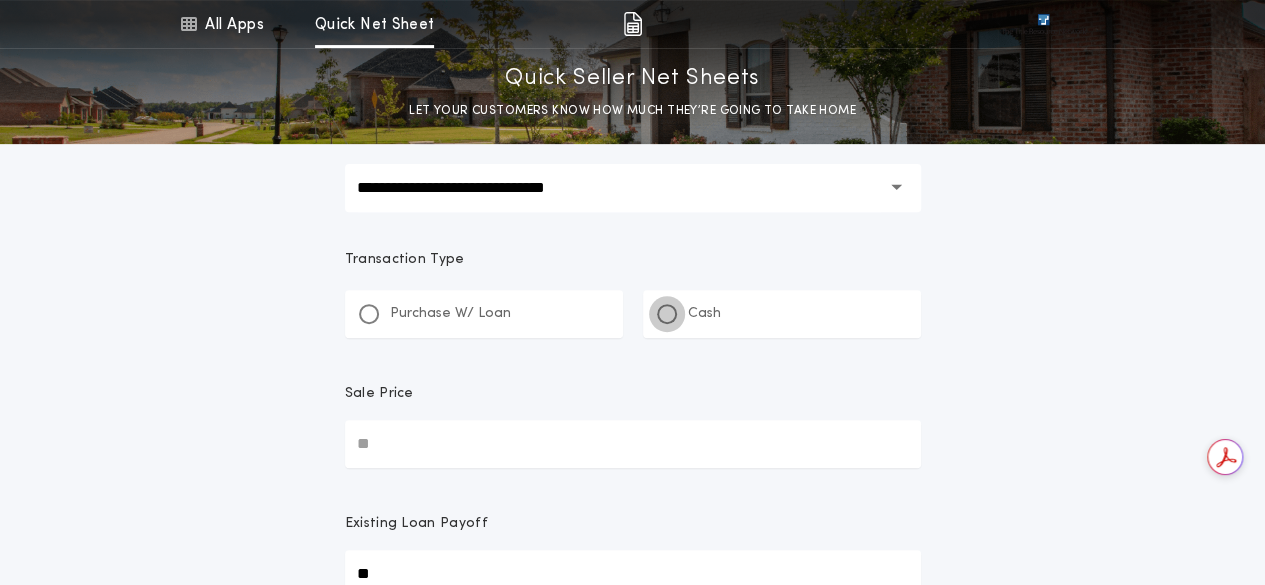 click at bounding box center (667, 314) 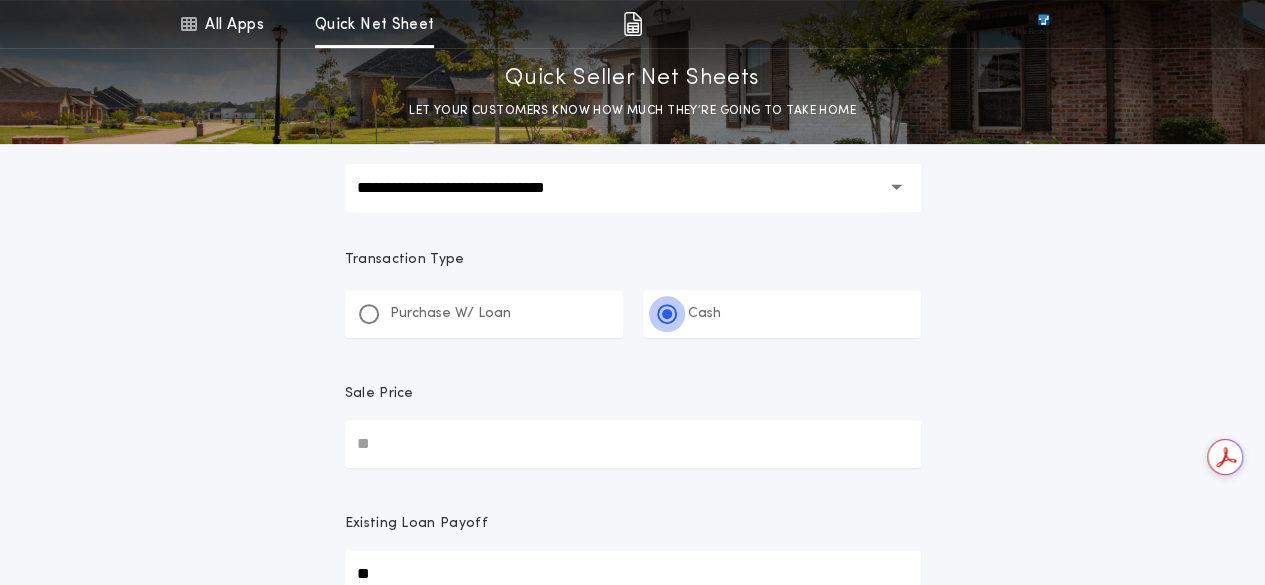 type on "*" 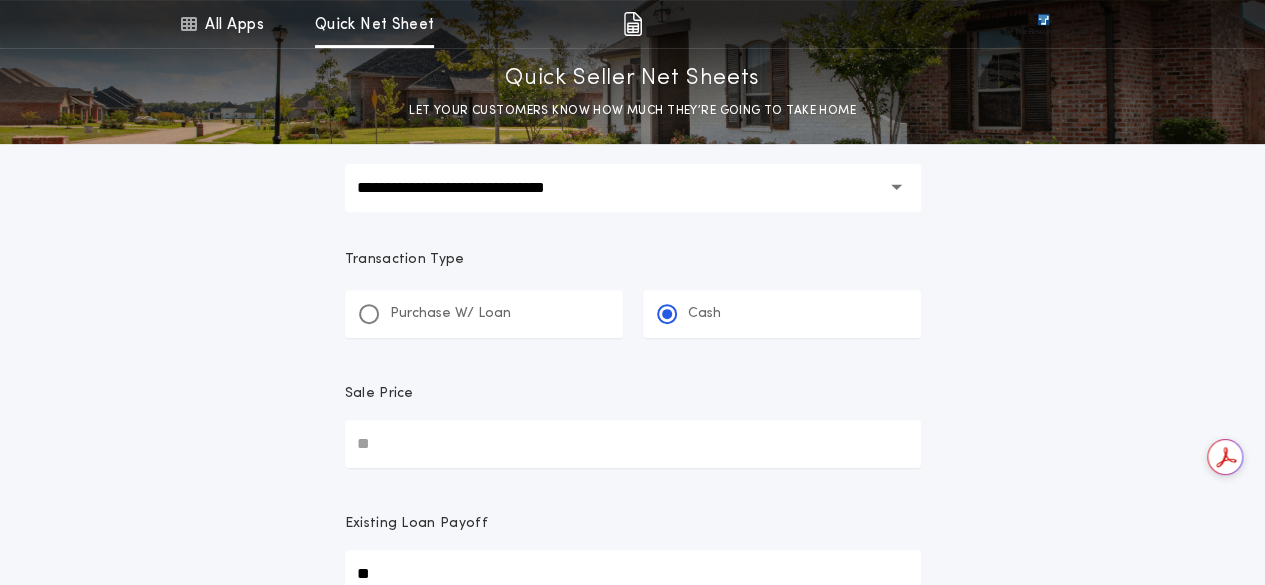 click on "Sale Price" at bounding box center (633, 444) 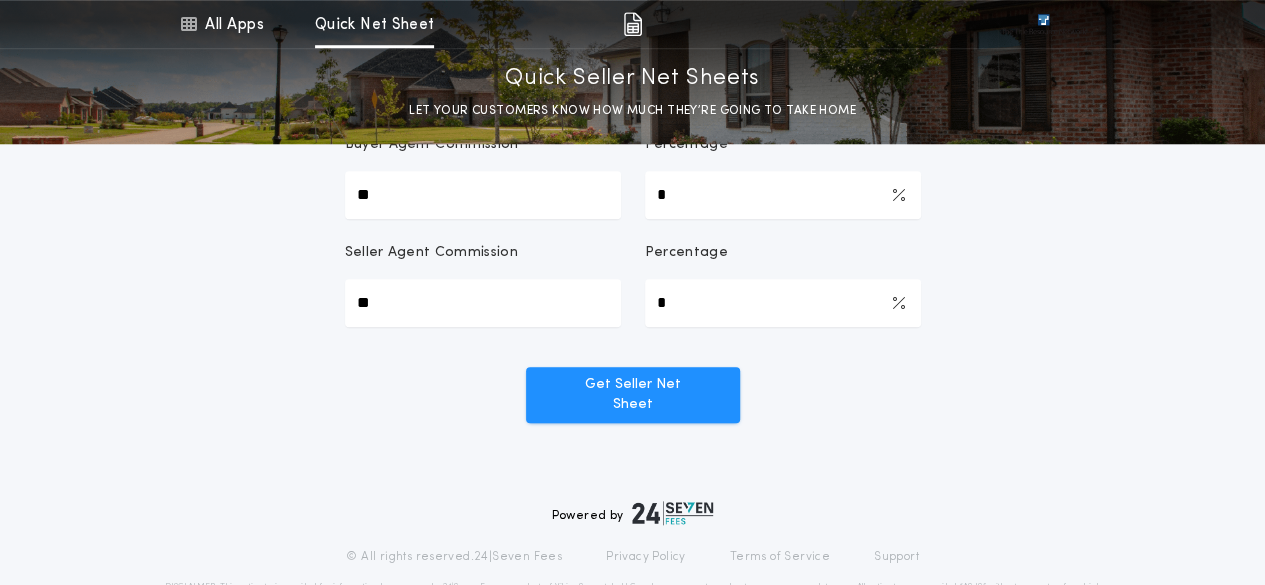 scroll, scrollTop: 841, scrollLeft: 0, axis: vertical 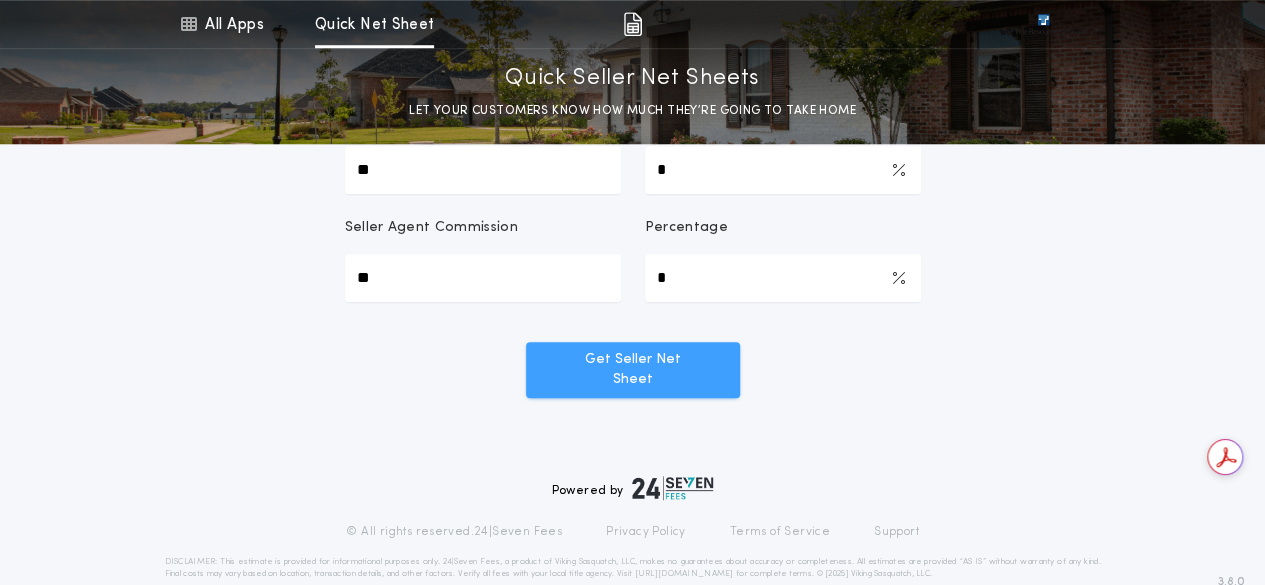 type on "********" 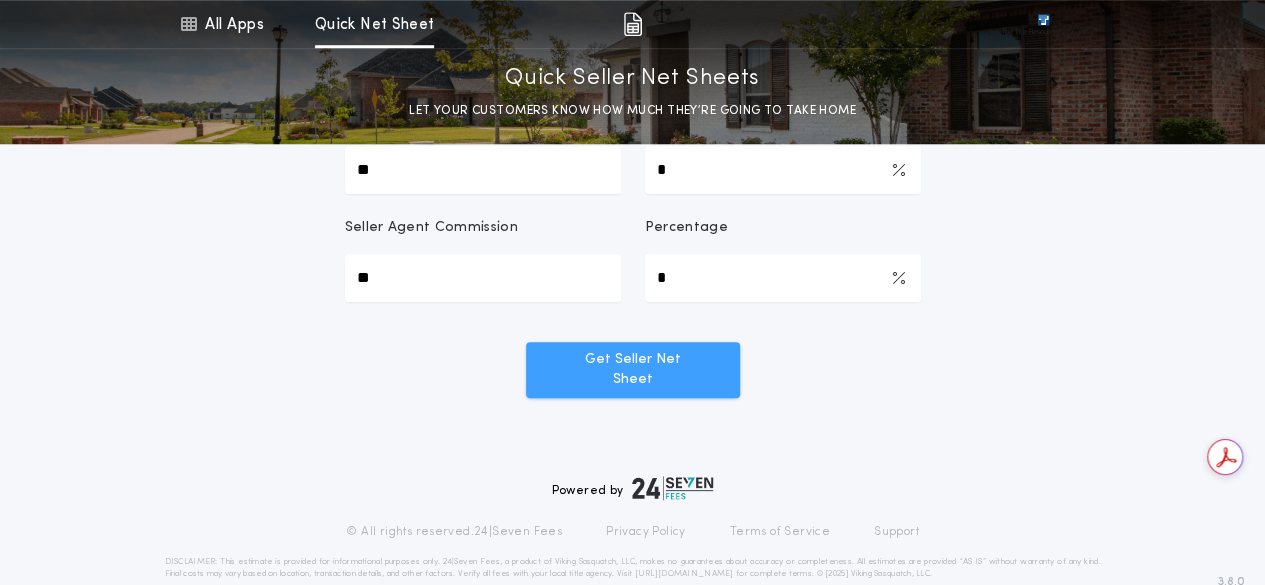 type on "******" 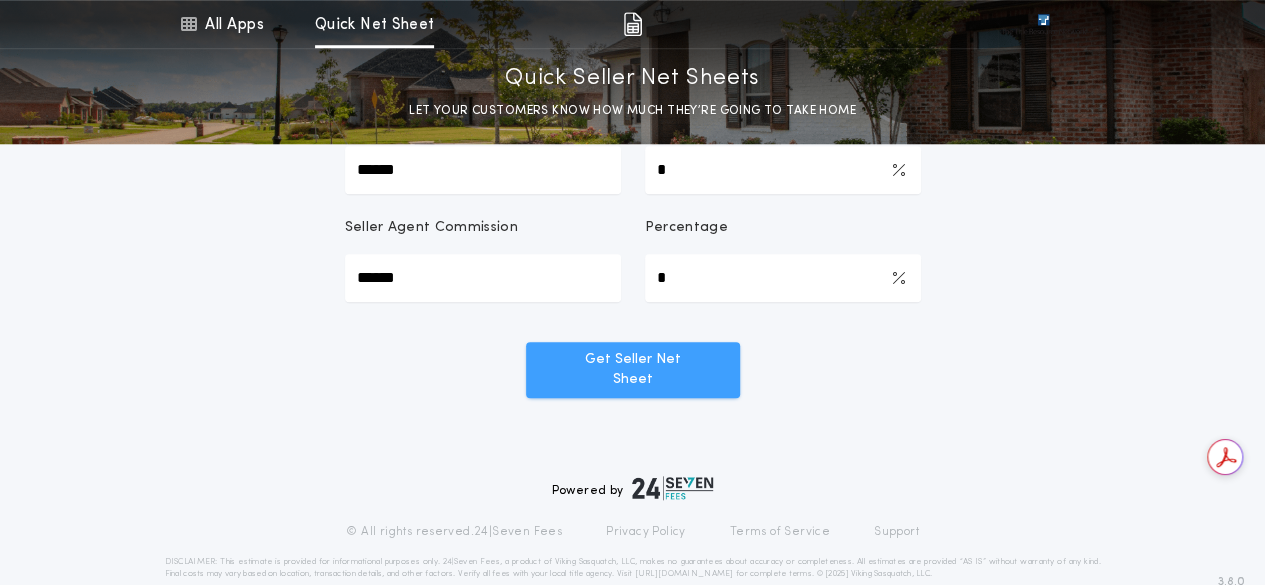 click on "Get Seller Net Sheet" at bounding box center [633, 370] 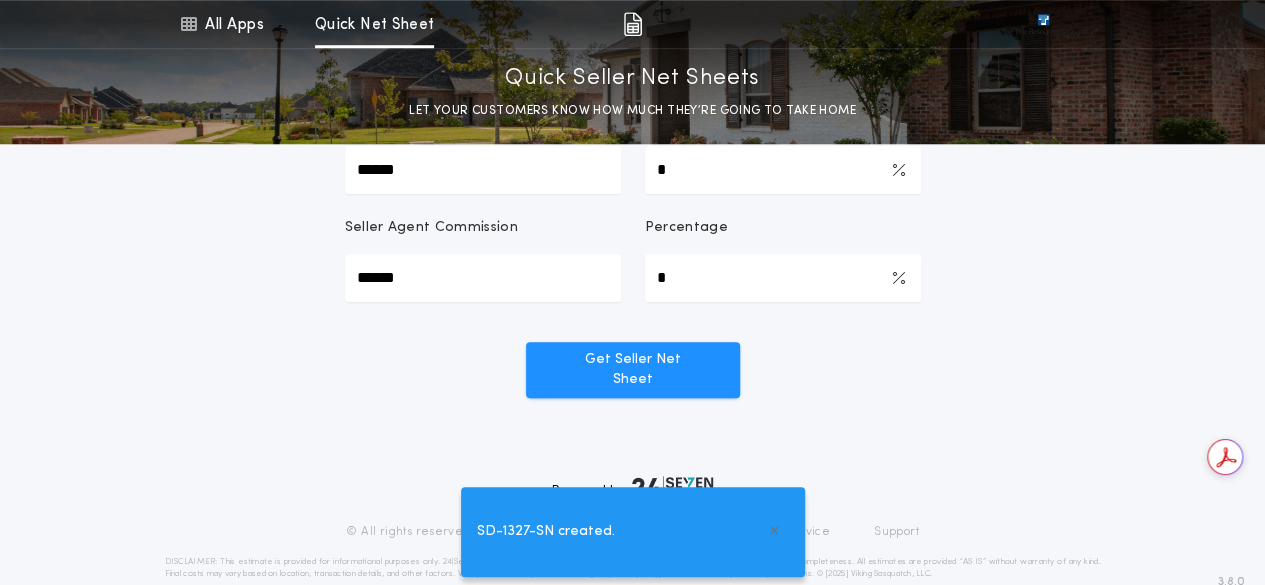 scroll, scrollTop: 0, scrollLeft: 0, axis: both 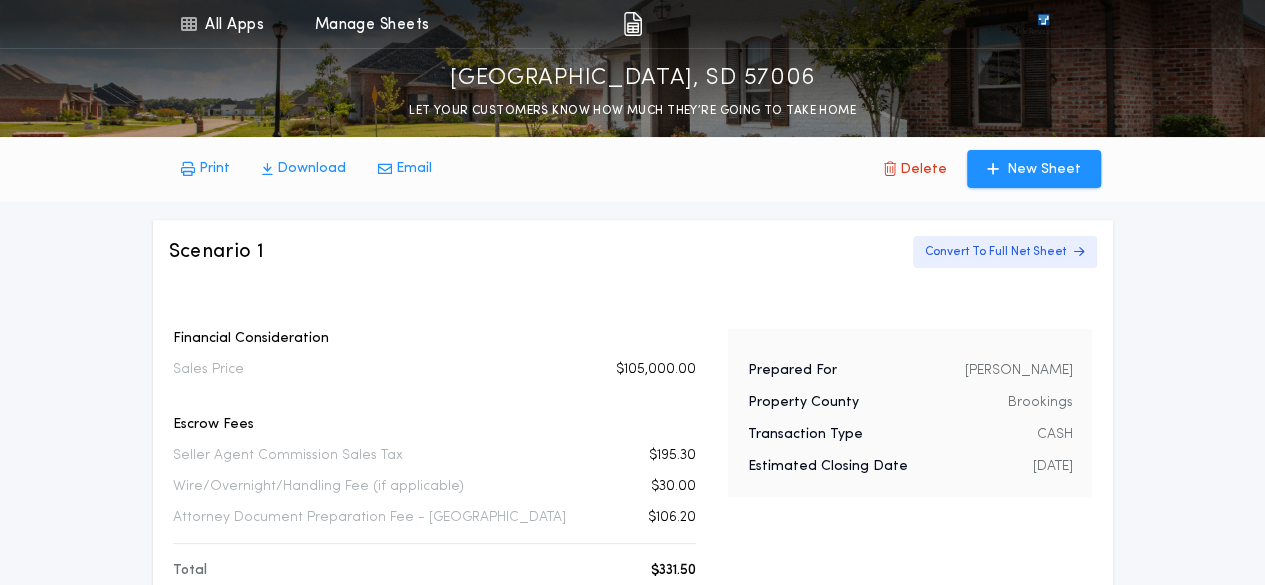 click on "Convert To Full Net Sheet" at bounding box center [995, 252] 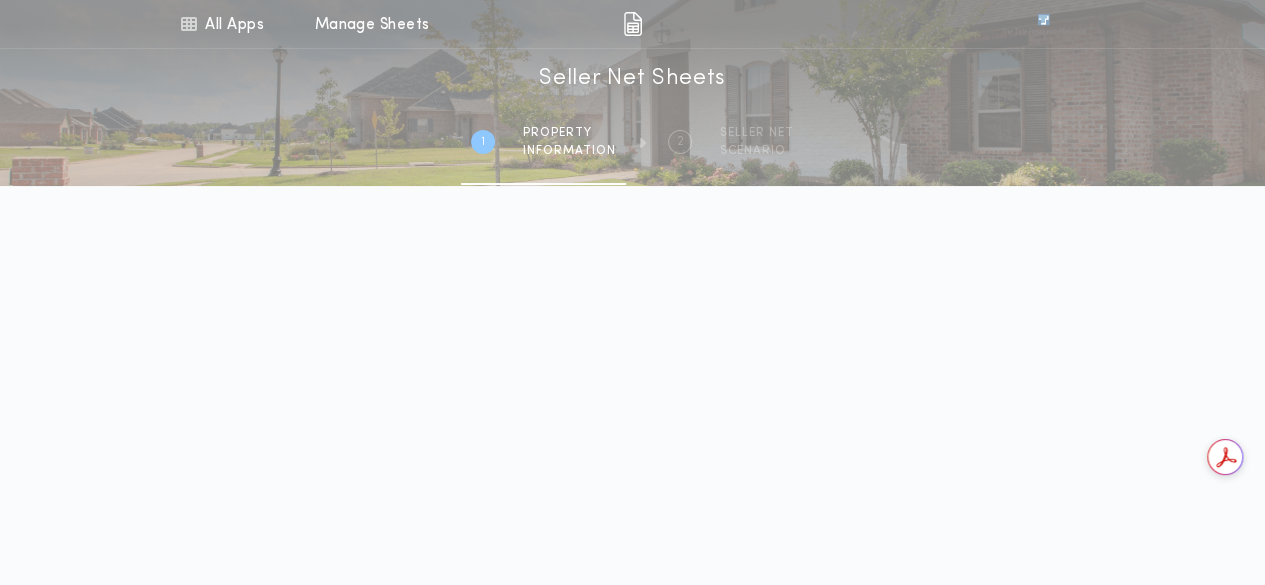 scroll, scrollTop: 0, scrollLeft: 0, axis: both 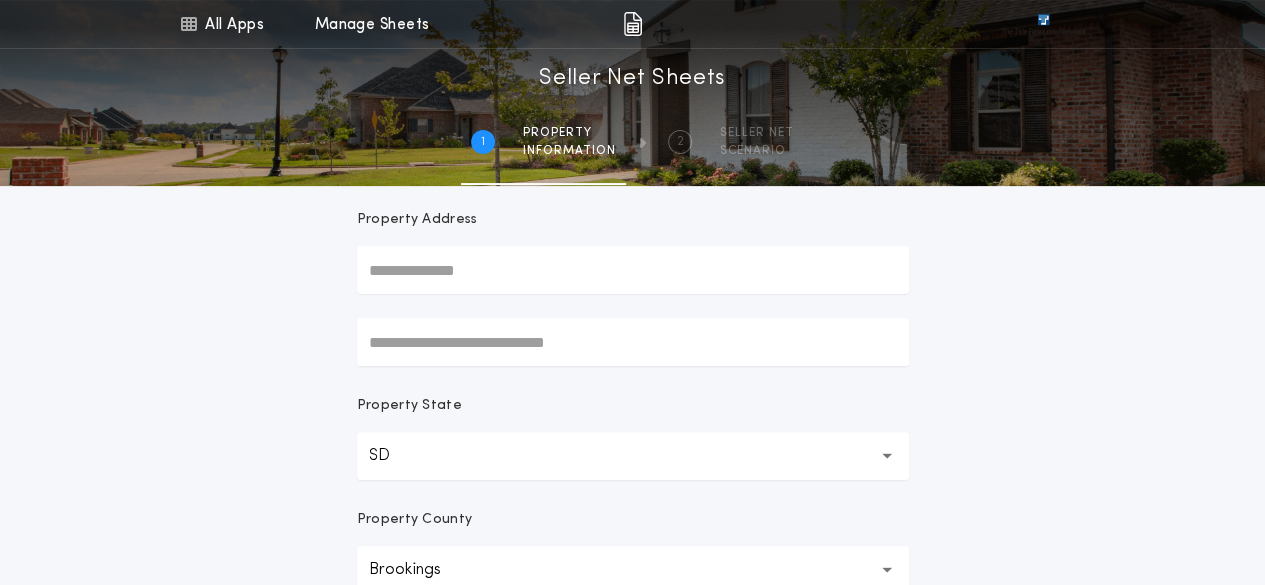 click on "Property Address" at bounding box center [633, 270] 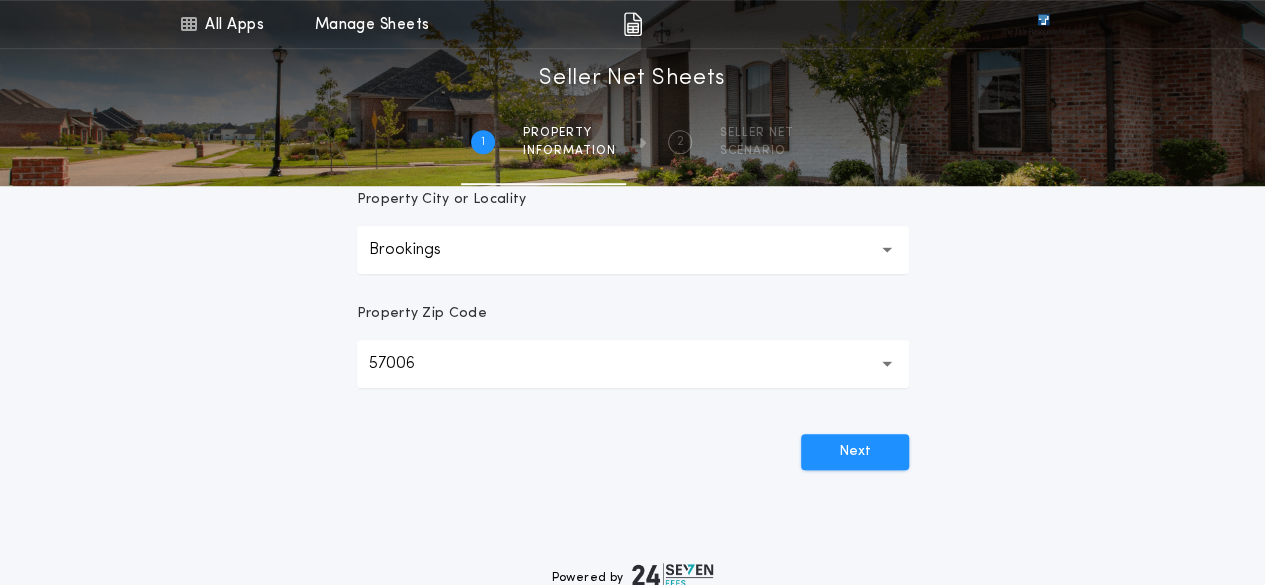 scroll, scrollTop: 632, scrollLeft: 0, axis: vertical 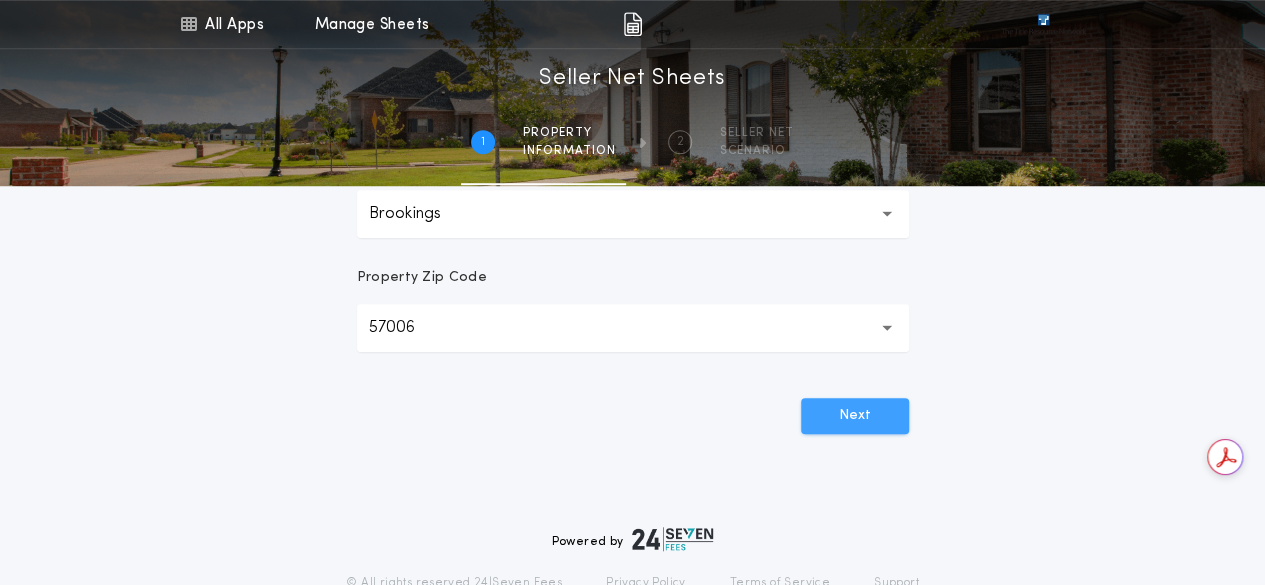 type on "**********" 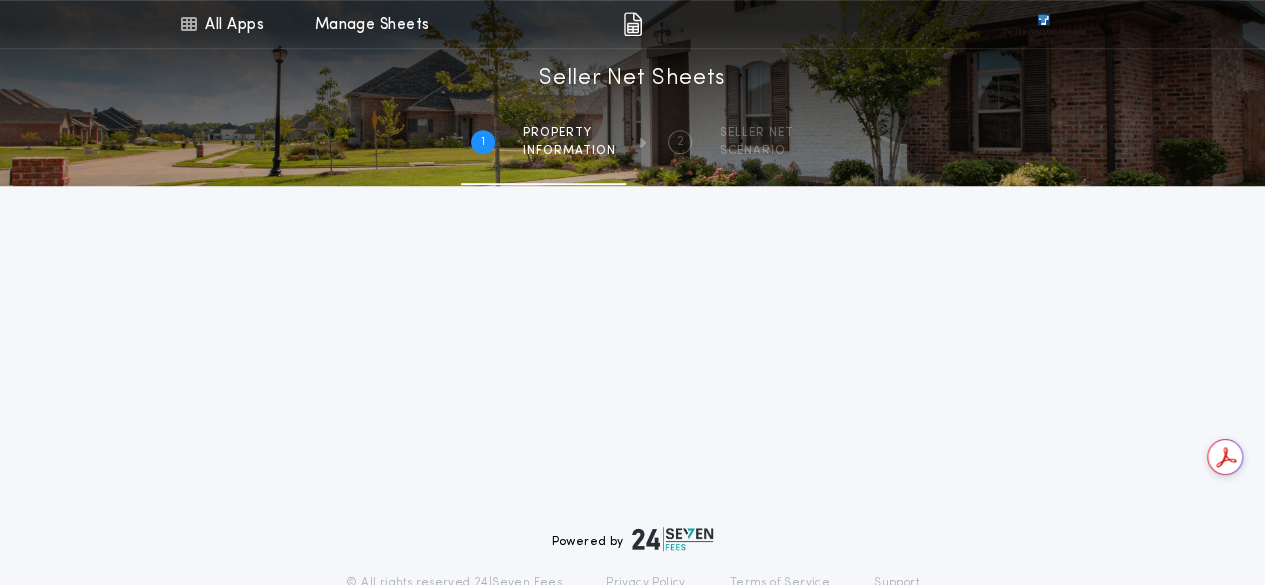 scroll, scrollTop: 0, scrollLeft: 0, axis: both 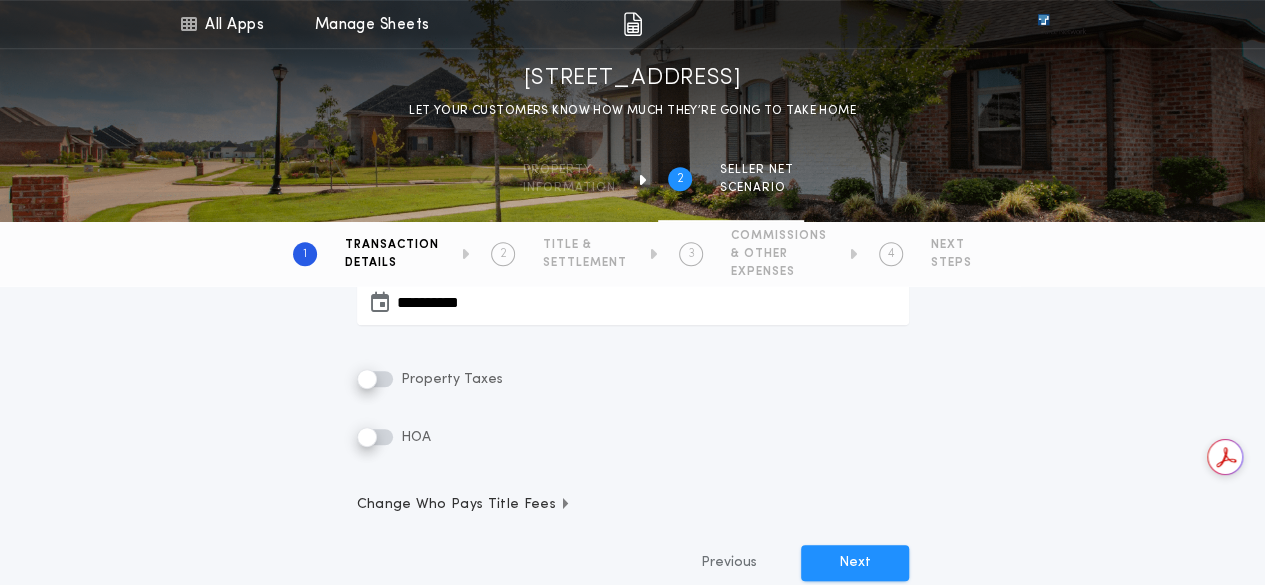 click on "**********" at bounding box center [633, 251] 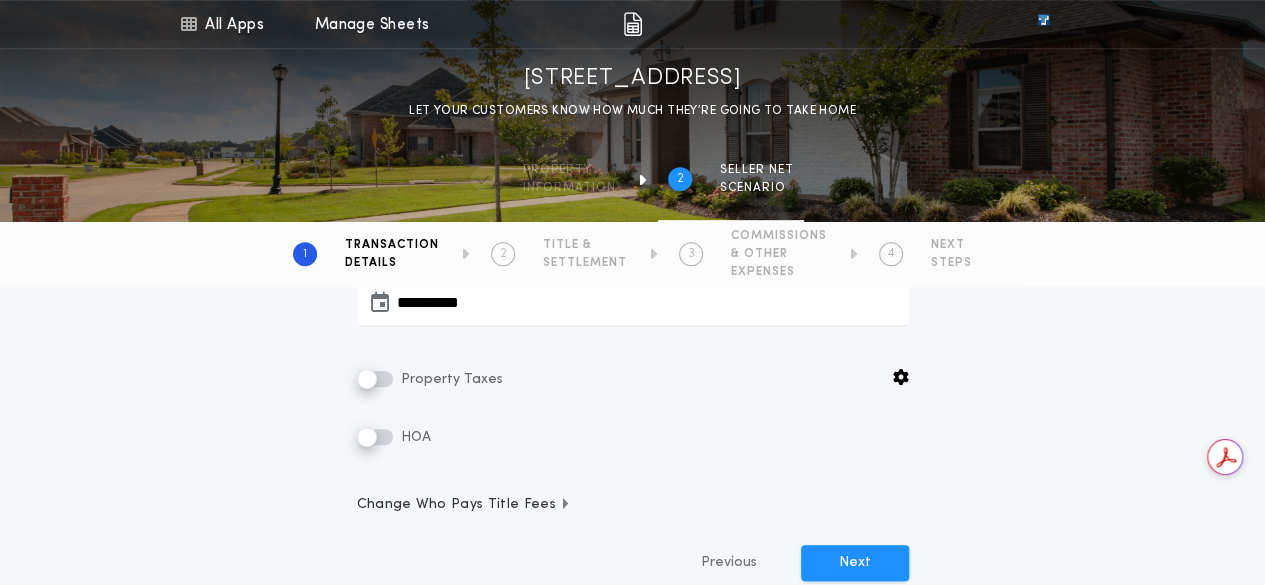 click on "Change Who Pays Title Fees" at bounding box center (464, 505) 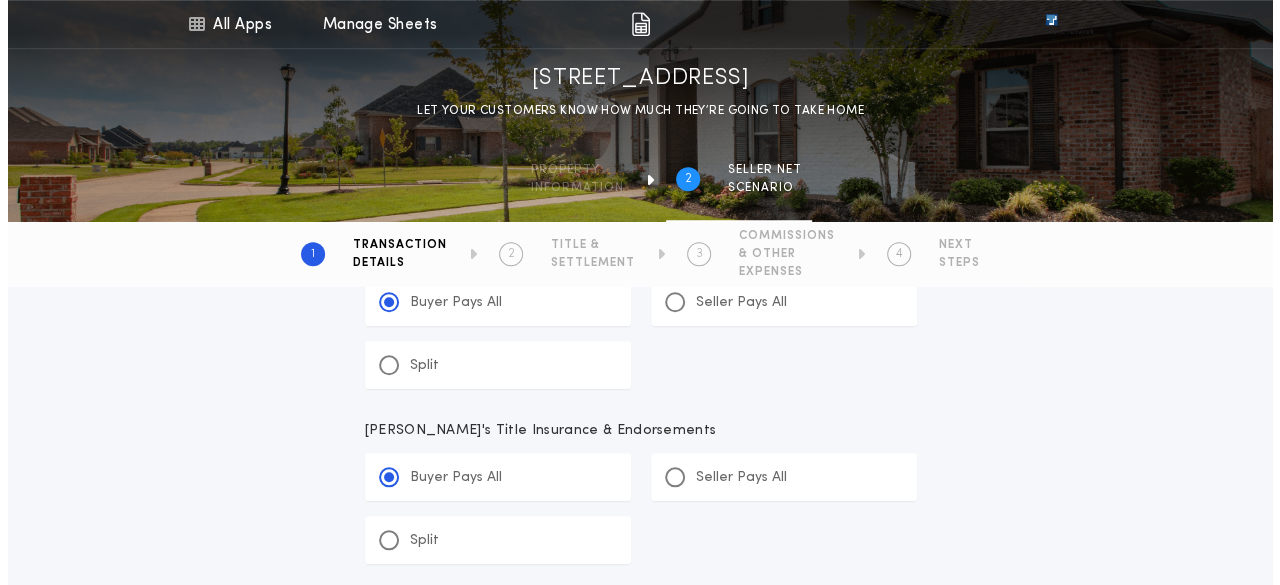 scroll, scrollTop: 731, scrollLeft: 0, axis: vertical 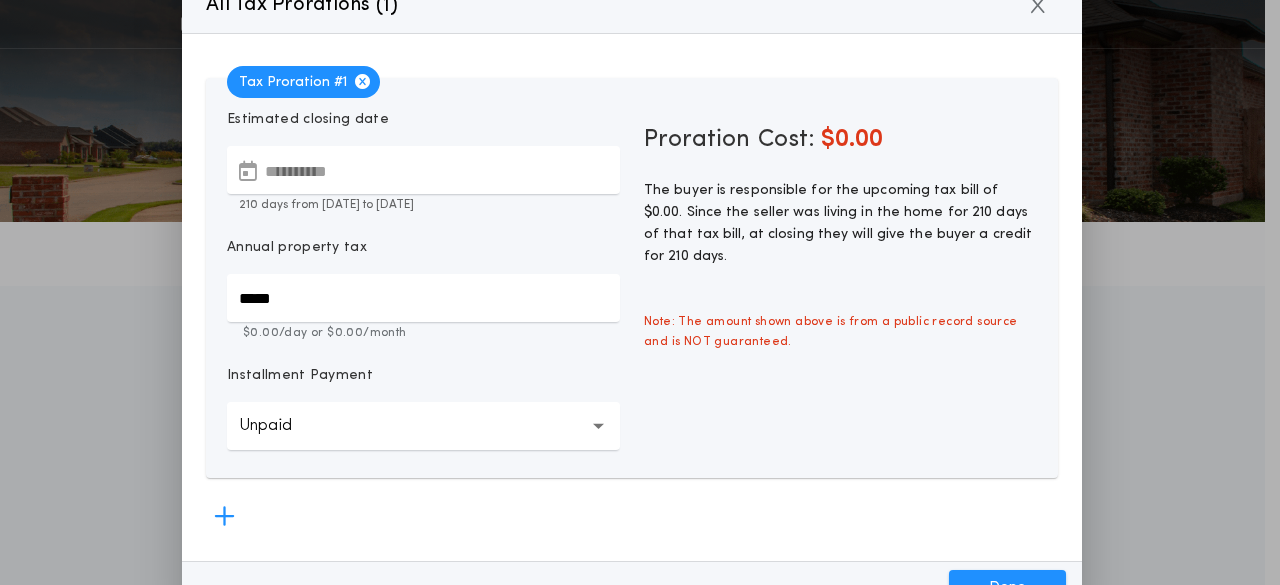 drag, startPoint x: 1276, startPoint y: 191, endPoint x: 1272, endPoint y: 240, distance: 49.162994 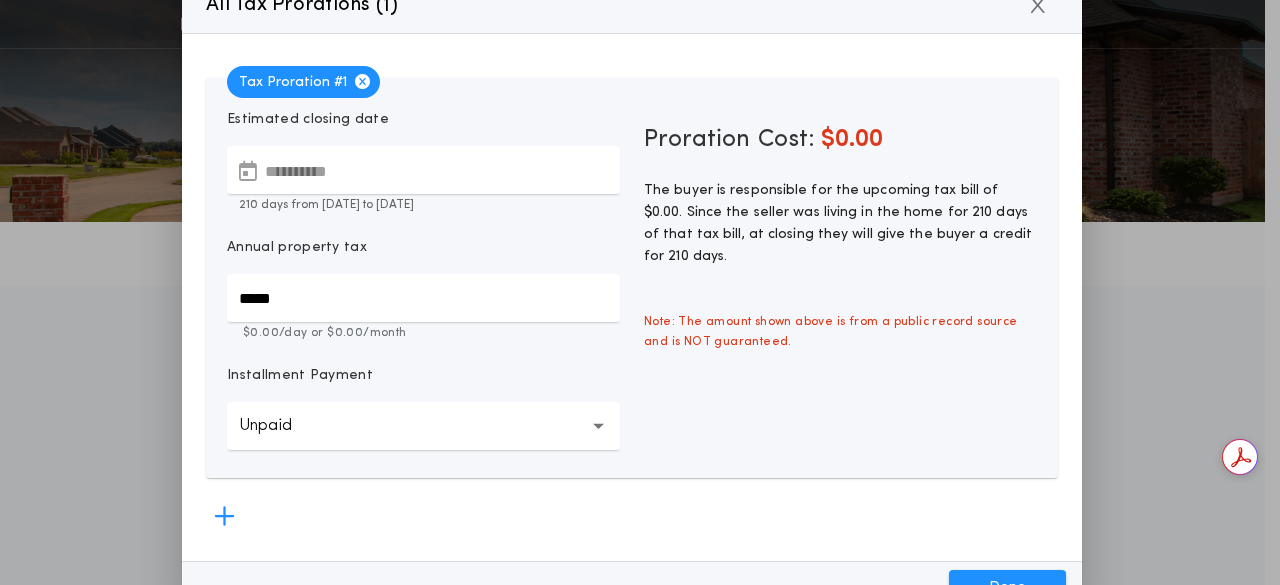 click on "Unpaid ******" at bounding box center [423, 426] 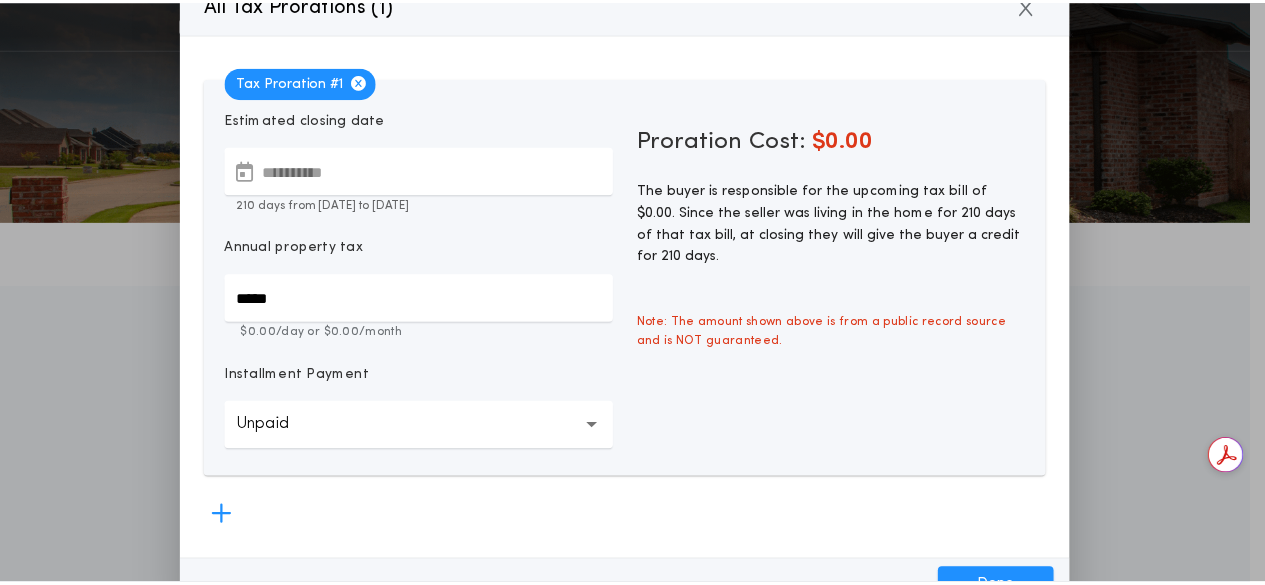 scroll, scrollTop: 2, scrollLeft: 0, axis: vertical 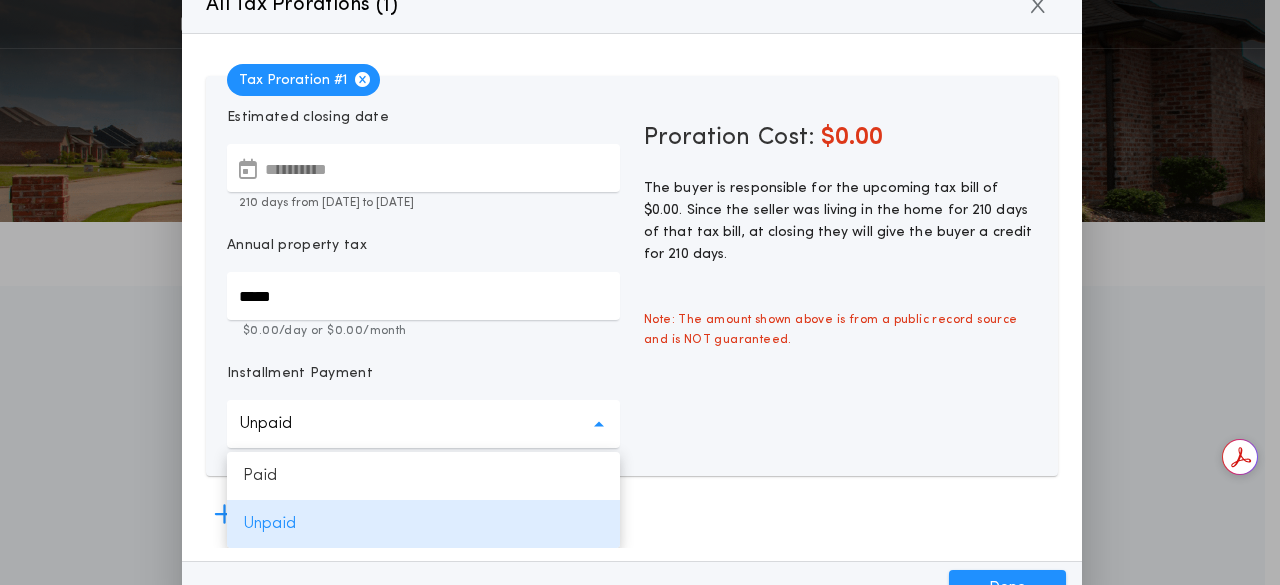 click on "Unpaid ******" at bounding box center (423, 424) 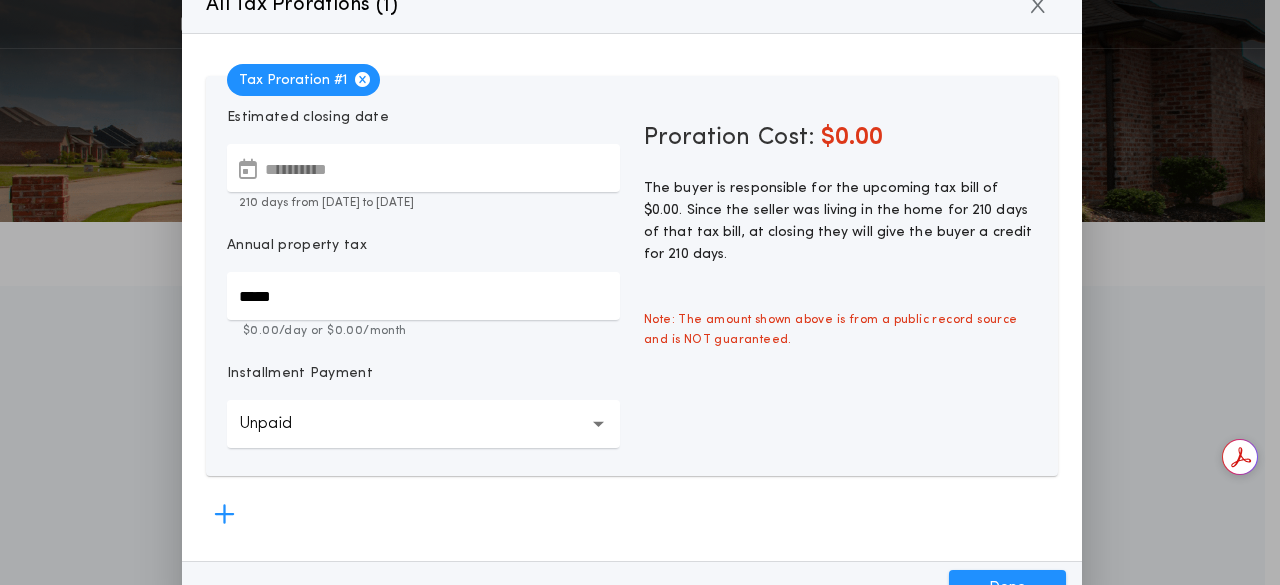 click on "*****" at bounding box center [423, 296] 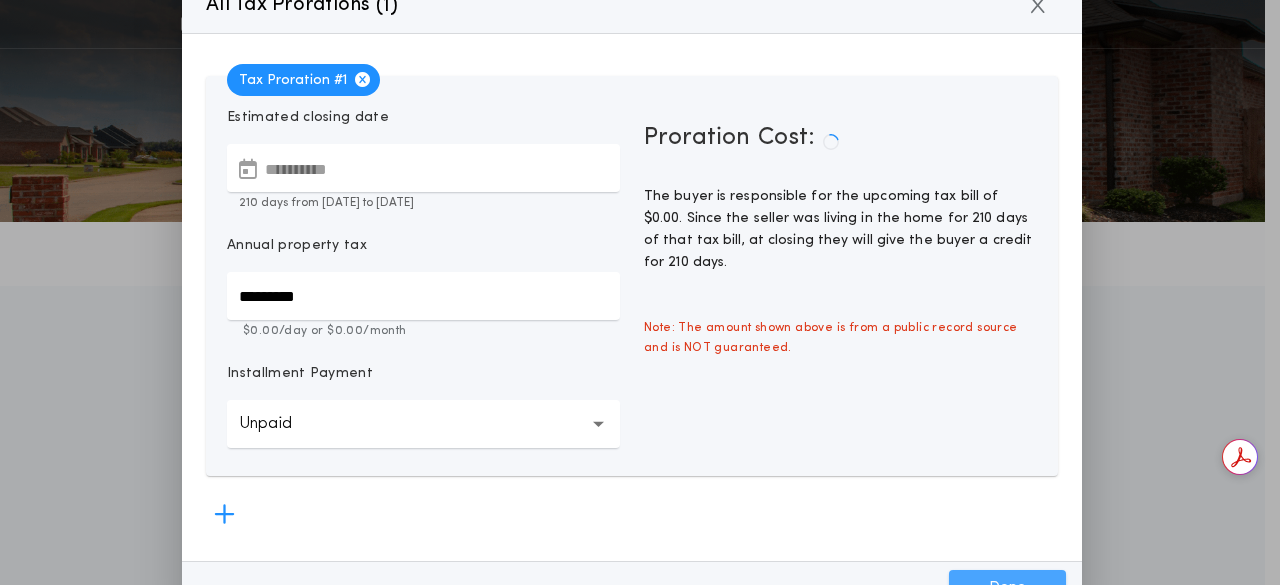click on "Done" at bounding box center [1007, 588] 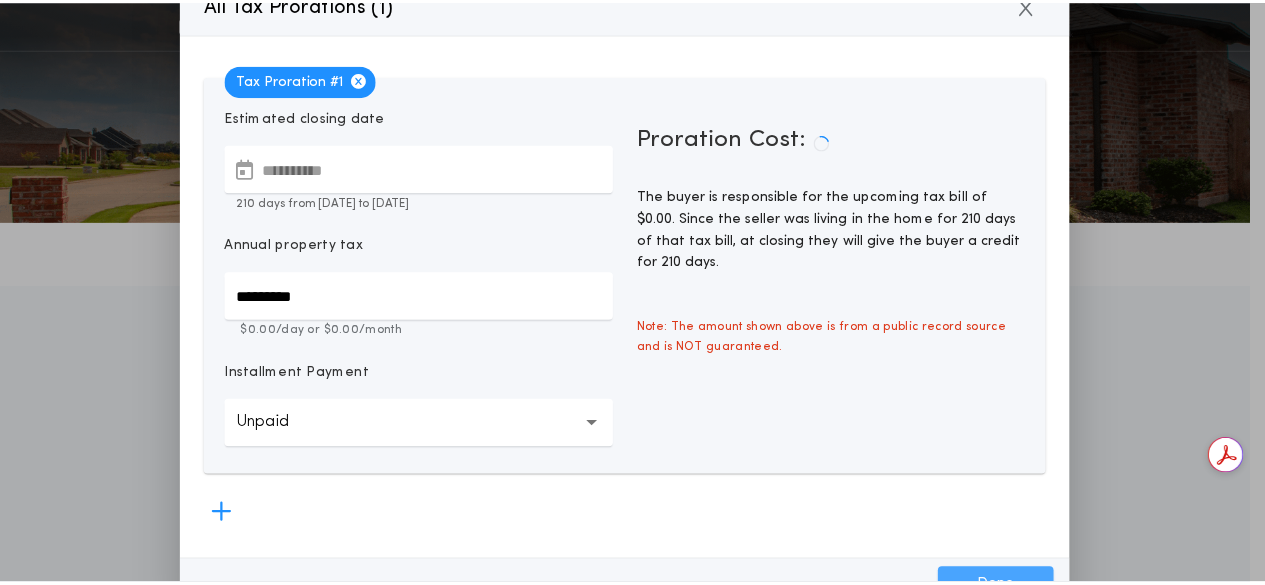 type on "*****" 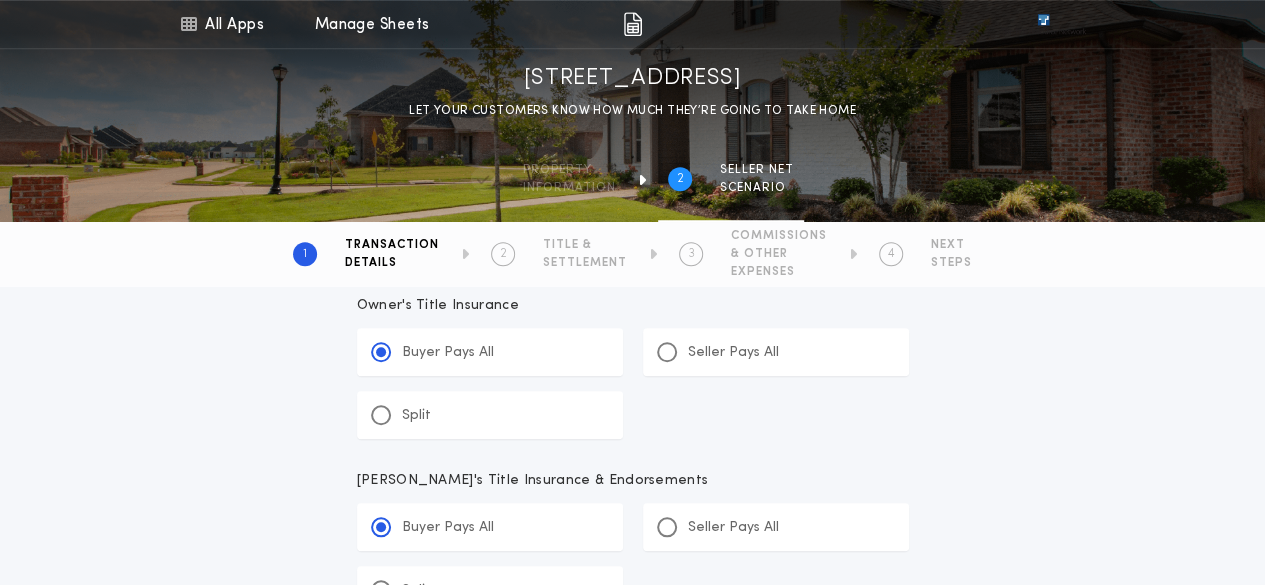 scroll, scrollTop: 685, scrollLeft: 0, axis: vertical 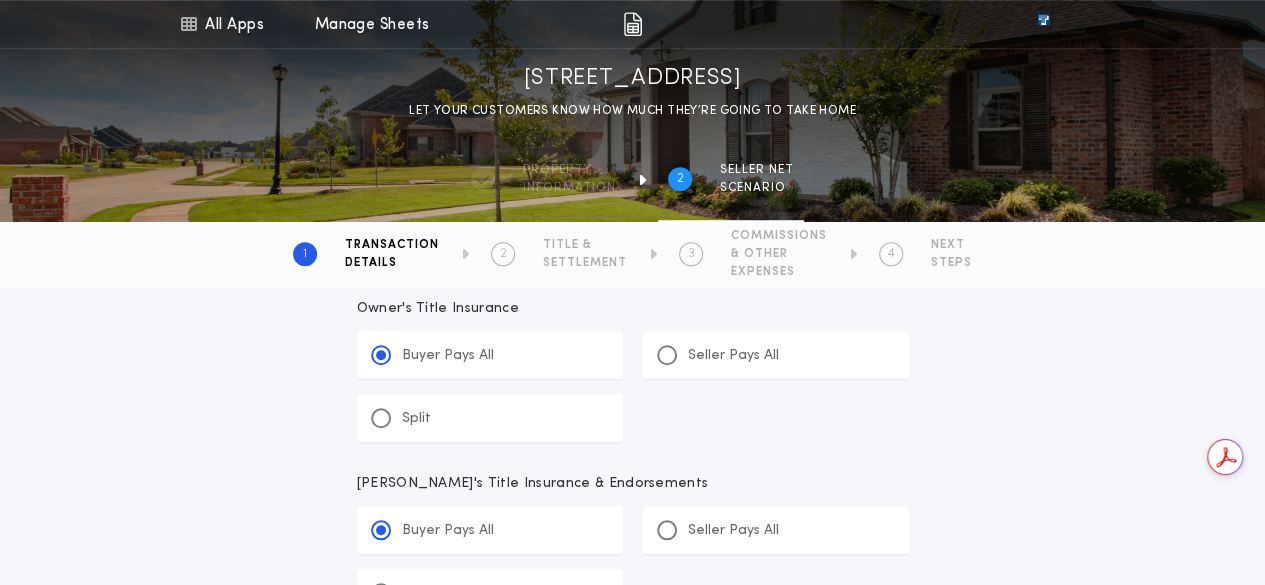 click at bounding box center (381, 418) 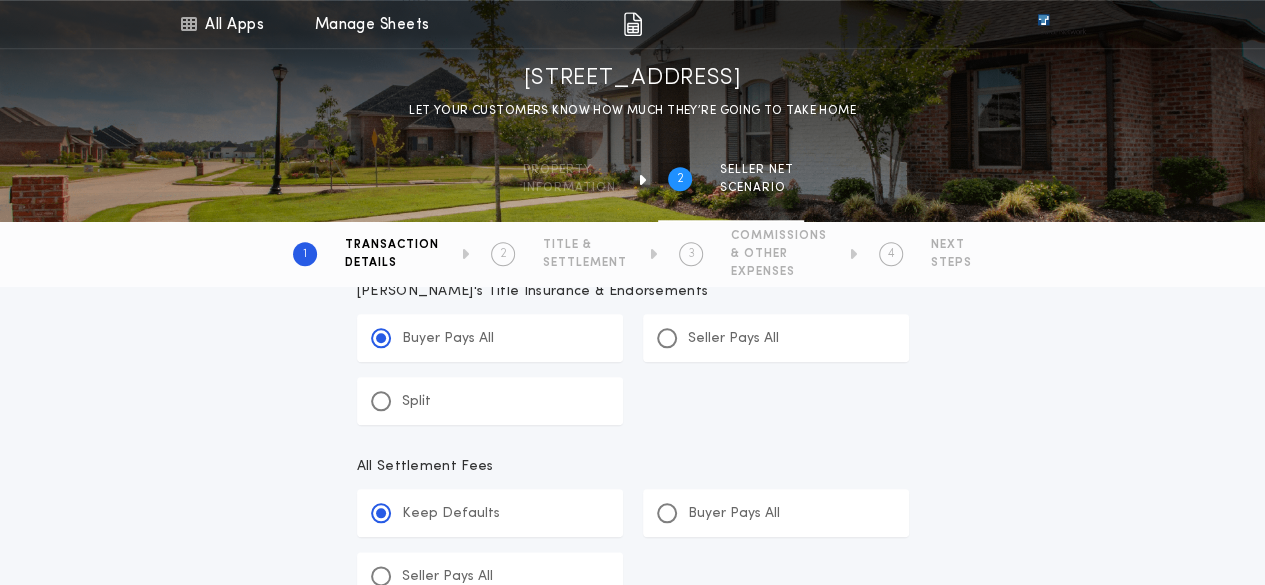 scroll, scrollTop: 875, scrollLeft: 0, axis: vertical 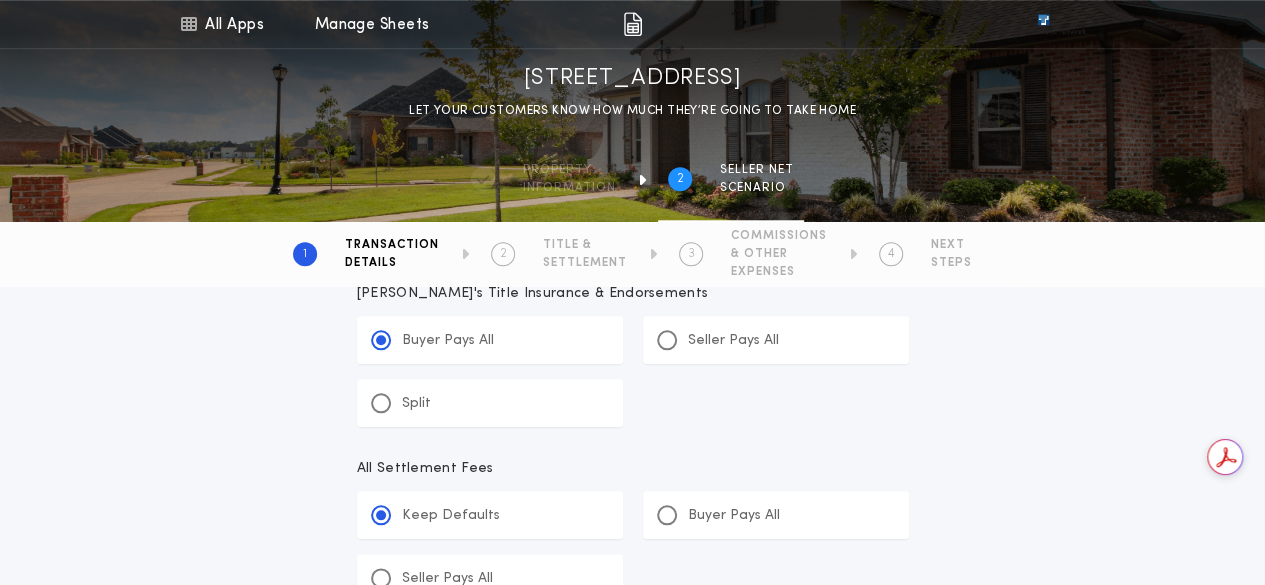 click on "Split" at bounding box center (490, 403) 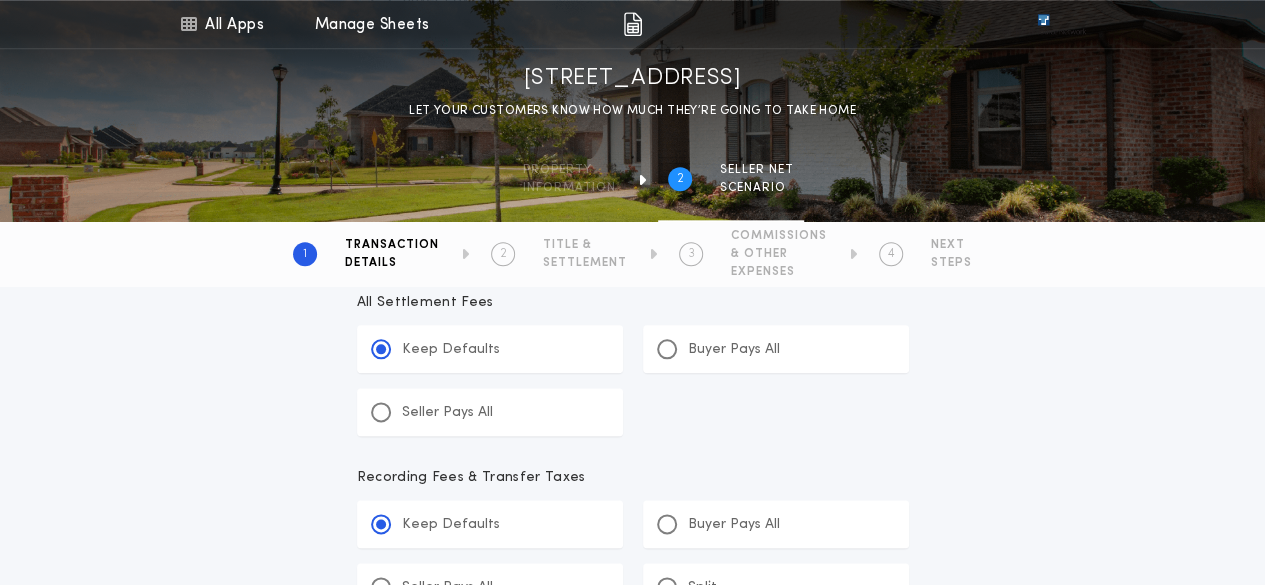 scroll, scrollTop: 1043, scrollLeft: 0, axis: vertical 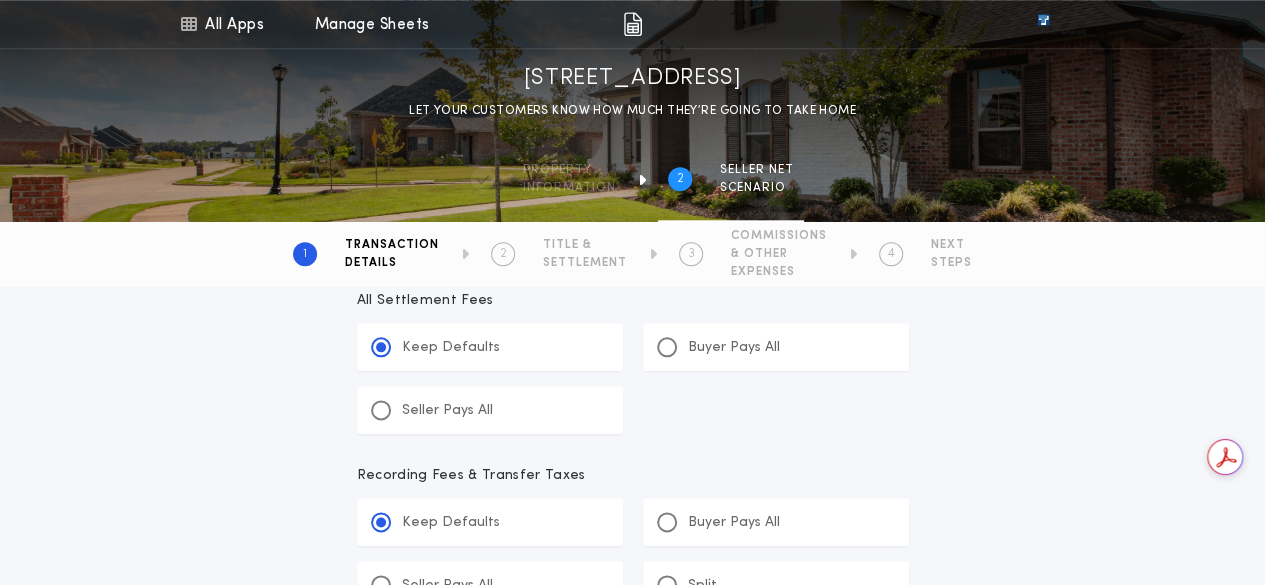 click on "Buyer Pays All" at bounding box center (776, 347) 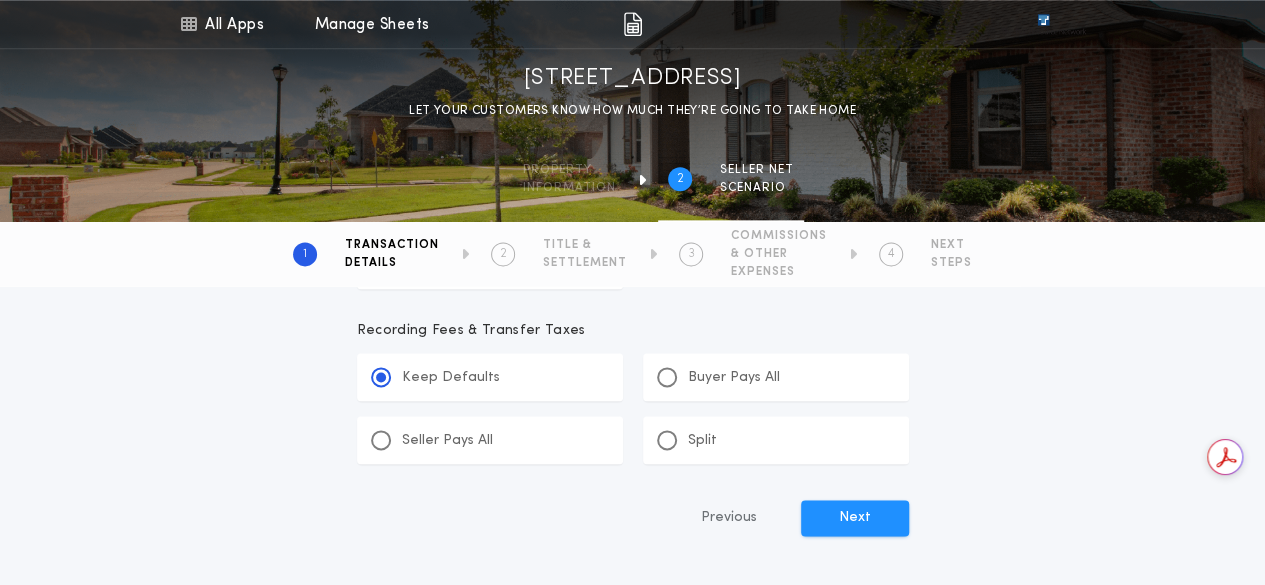 scroll, scrollTop: 1198, scrollLeft: 0, axis: vertical 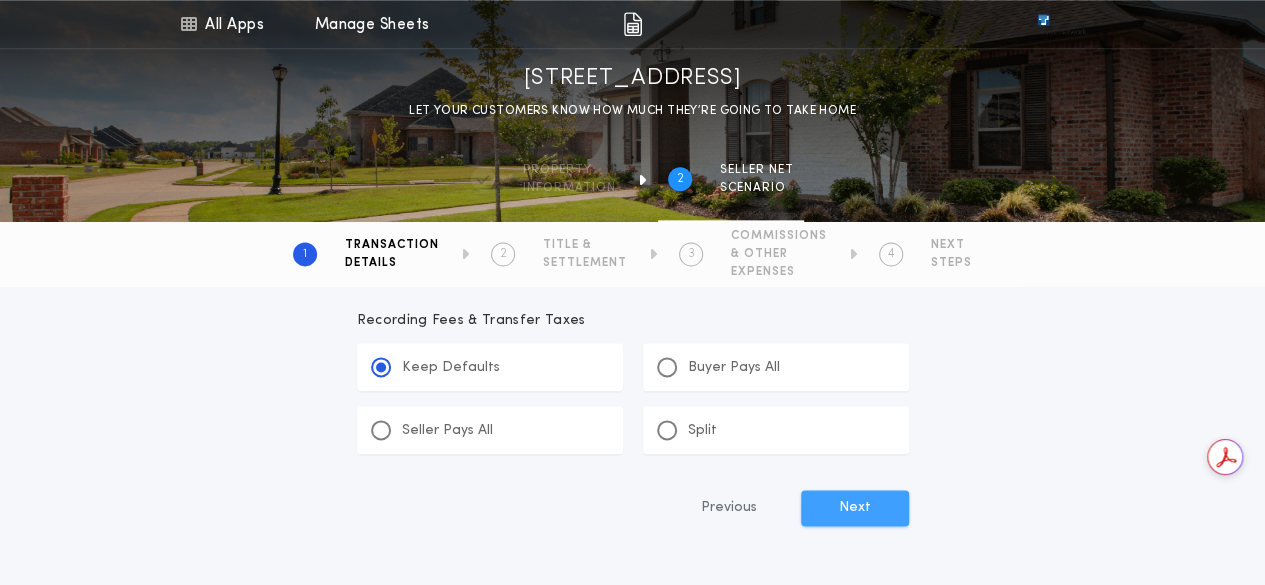 click on "Next" at bounding box center (855, 508) 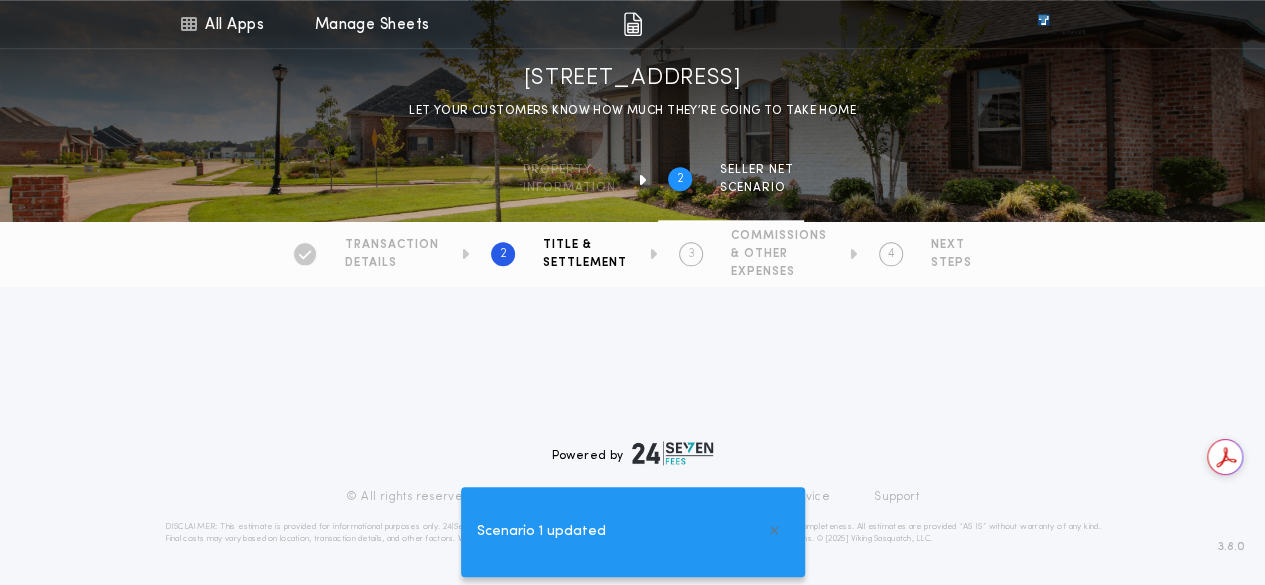 scroll, scrollTop: 0, scrollLeft: 0, axis: both 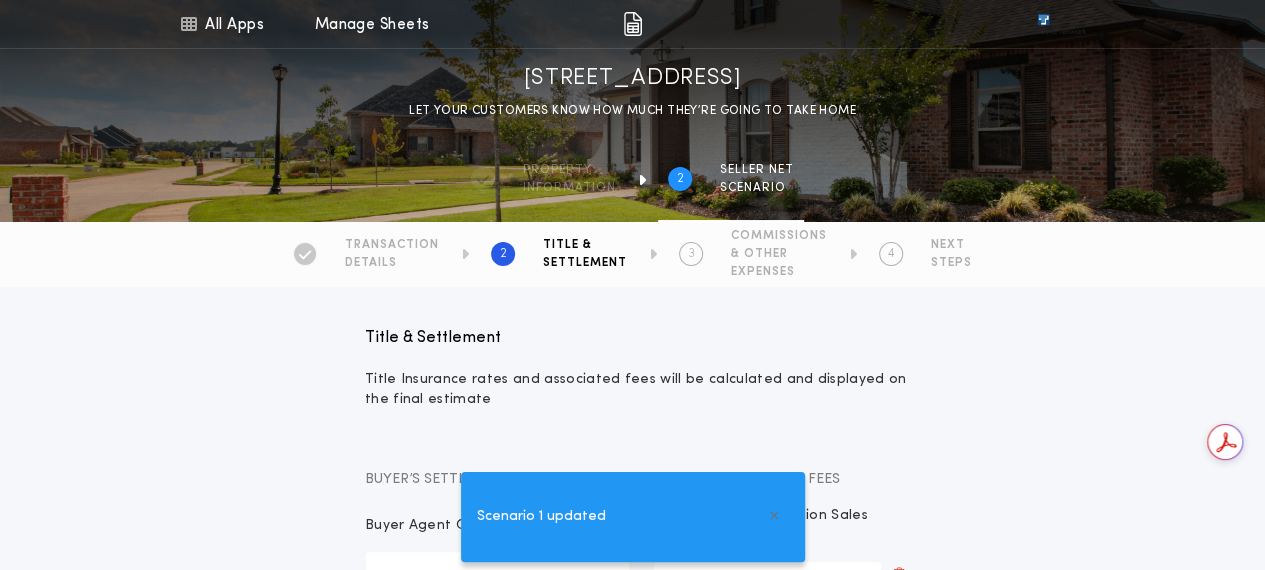 type on "*******" 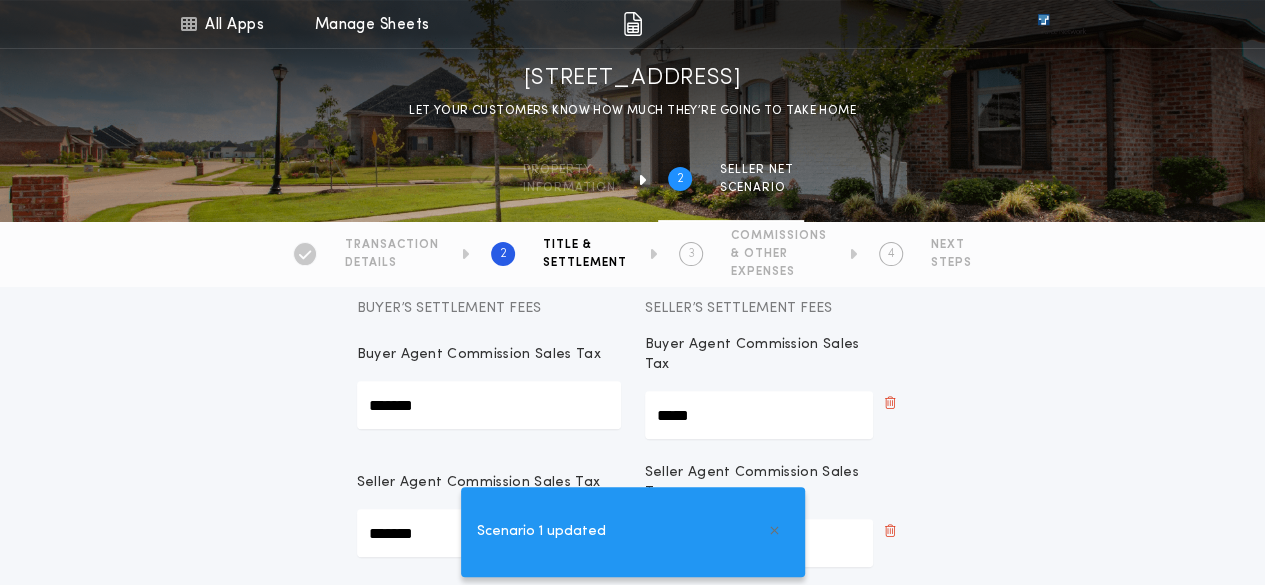 scroll, scrollTop: 163, scrollLeft: 0, axis: vertical 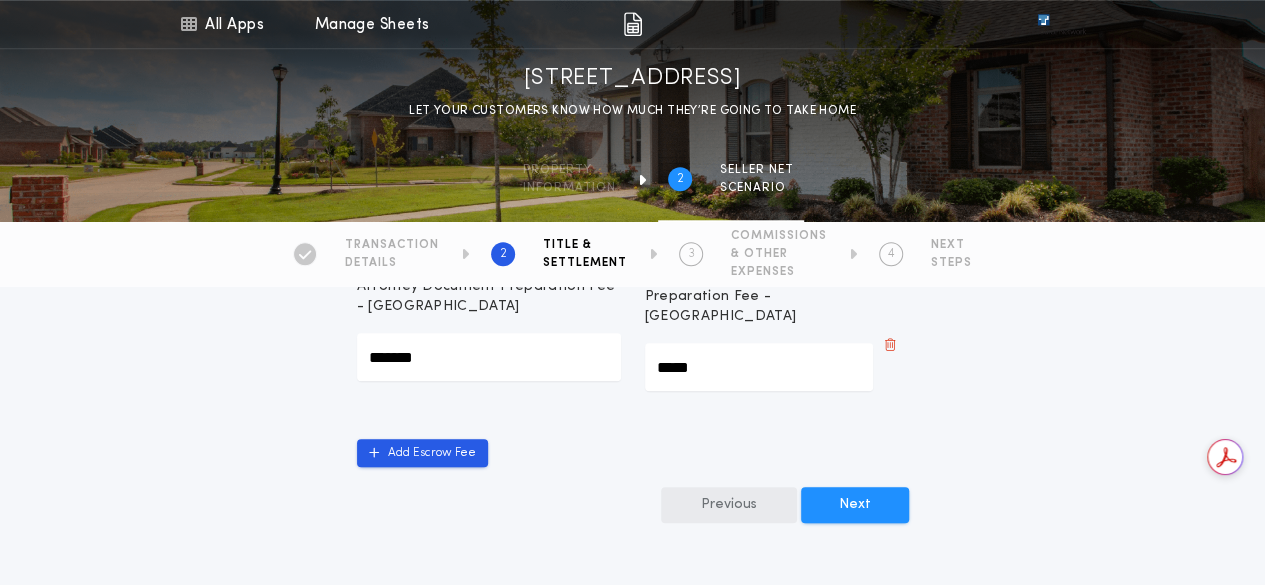 click on "Previous" at bounding box center [729, 505] 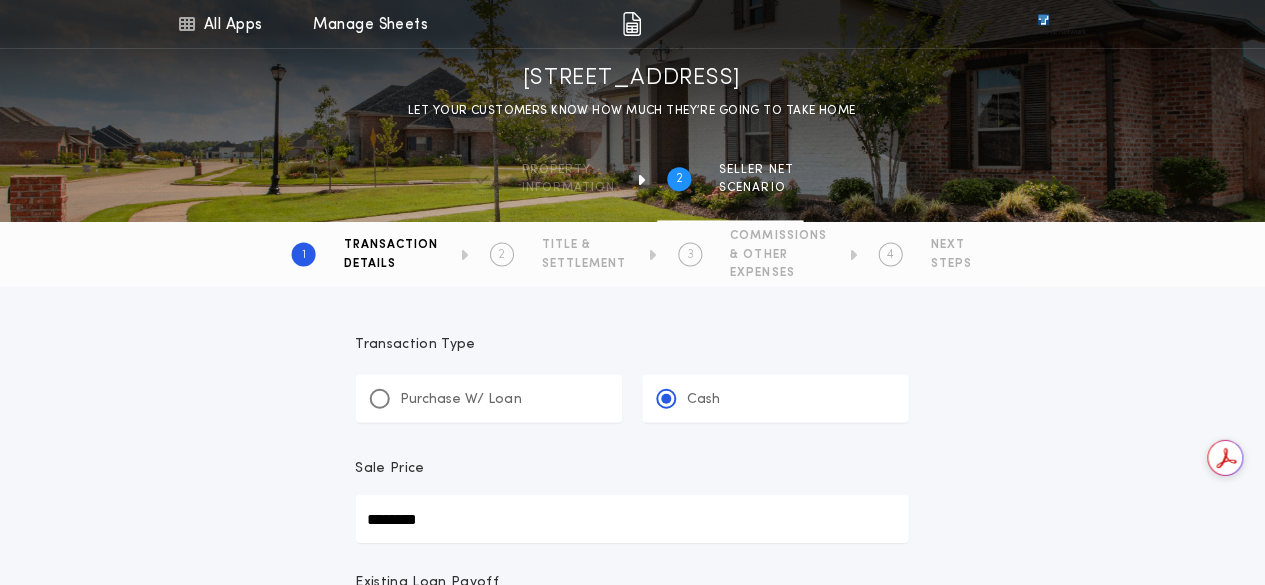 scroll, scrollTop: 0, scrollLeft: 0, axis: both 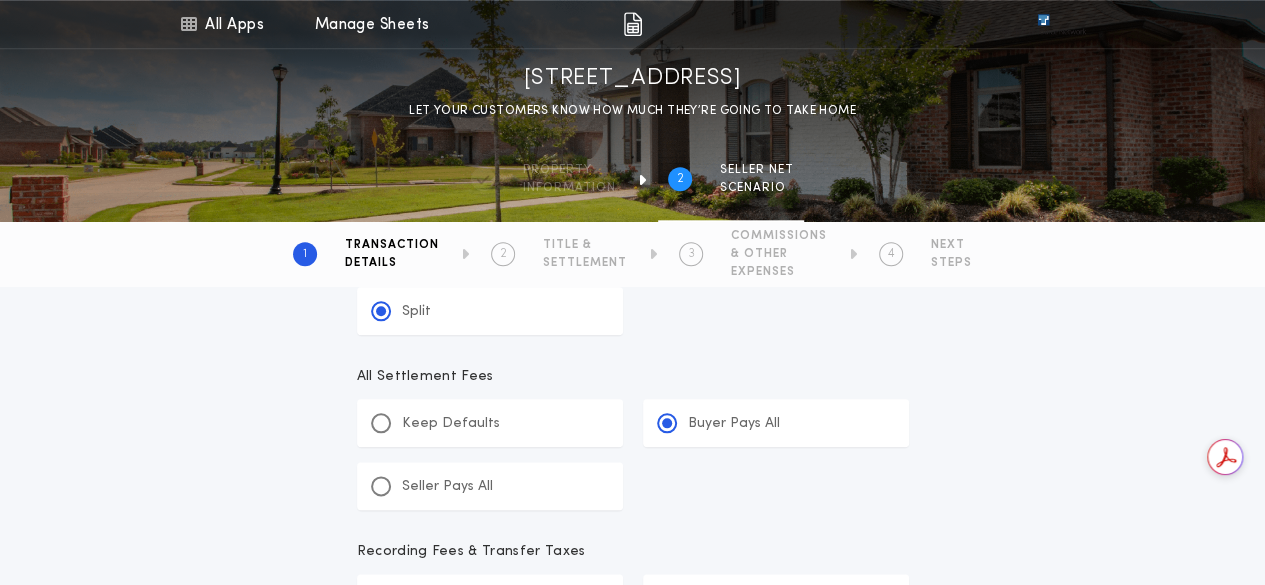 click on "Keep Defaults" at bounding box center (490, 423) 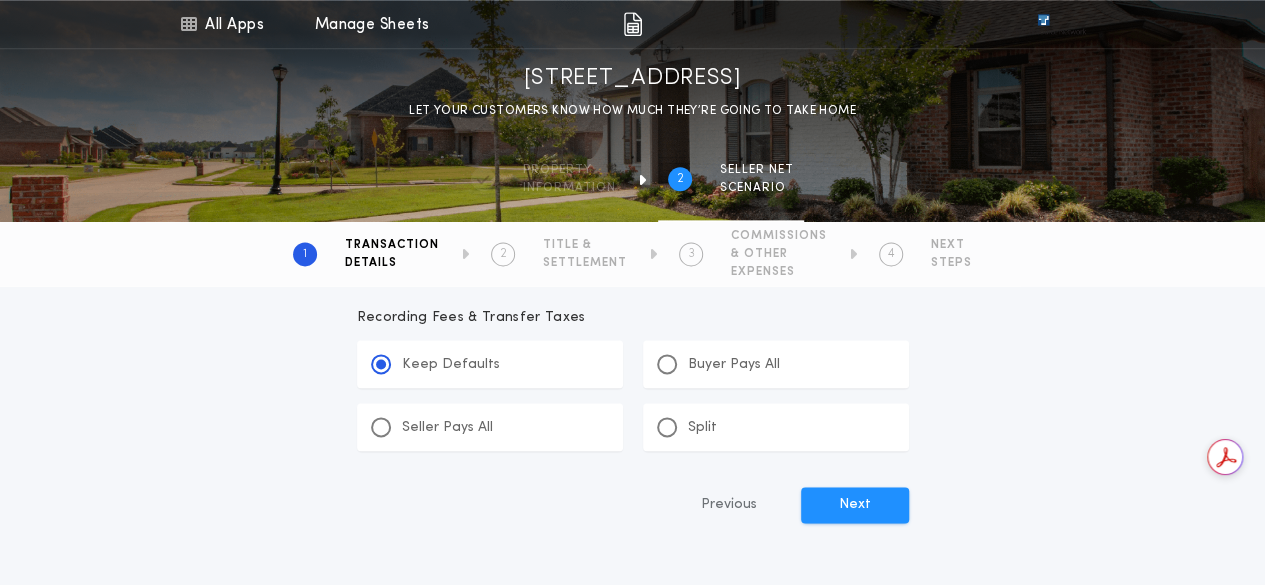scroll, scrollTop: 1230, scrollLeft: 0, axis: vertical 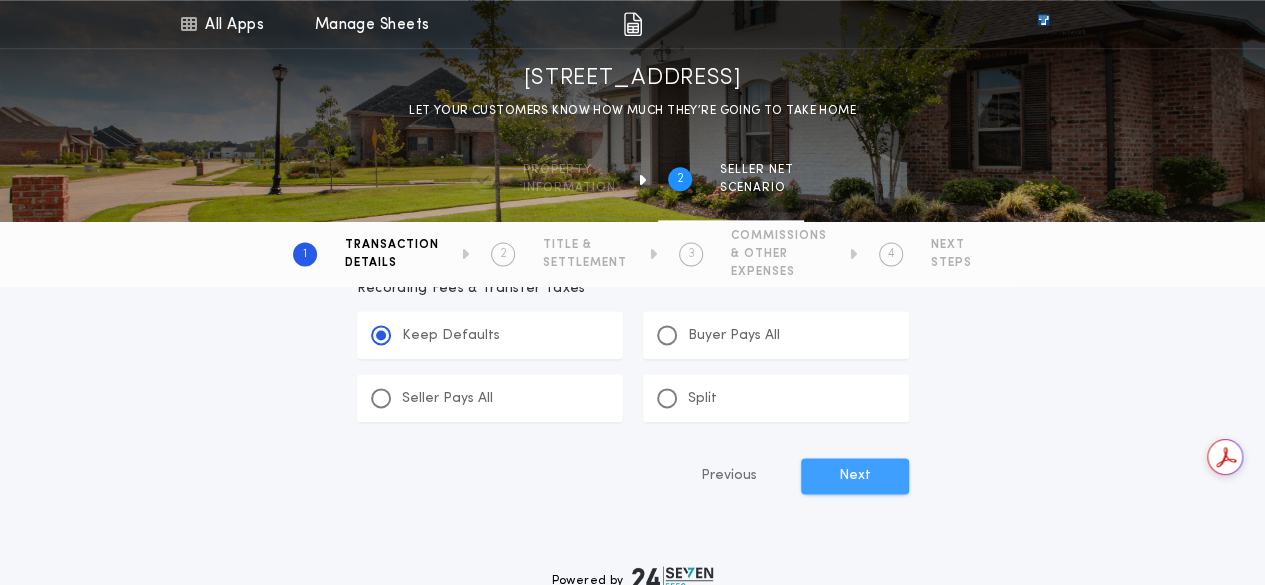 click on "Next" at bounding box center [855, 476] 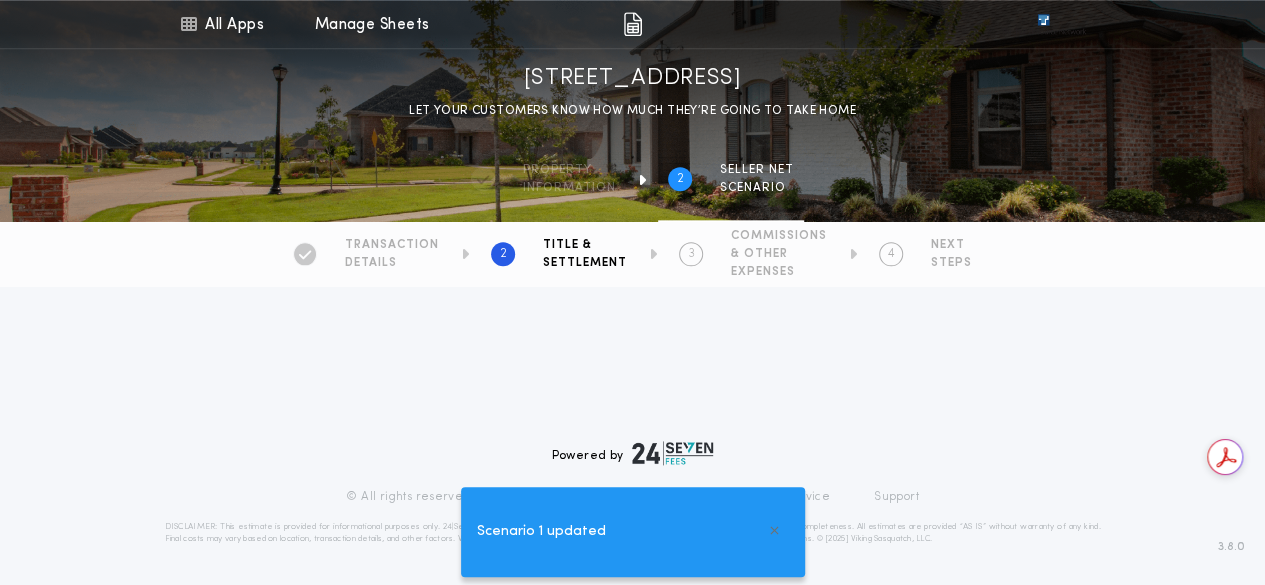 scroll, scrollTop: 0, scrollLeft: 0, axis: both 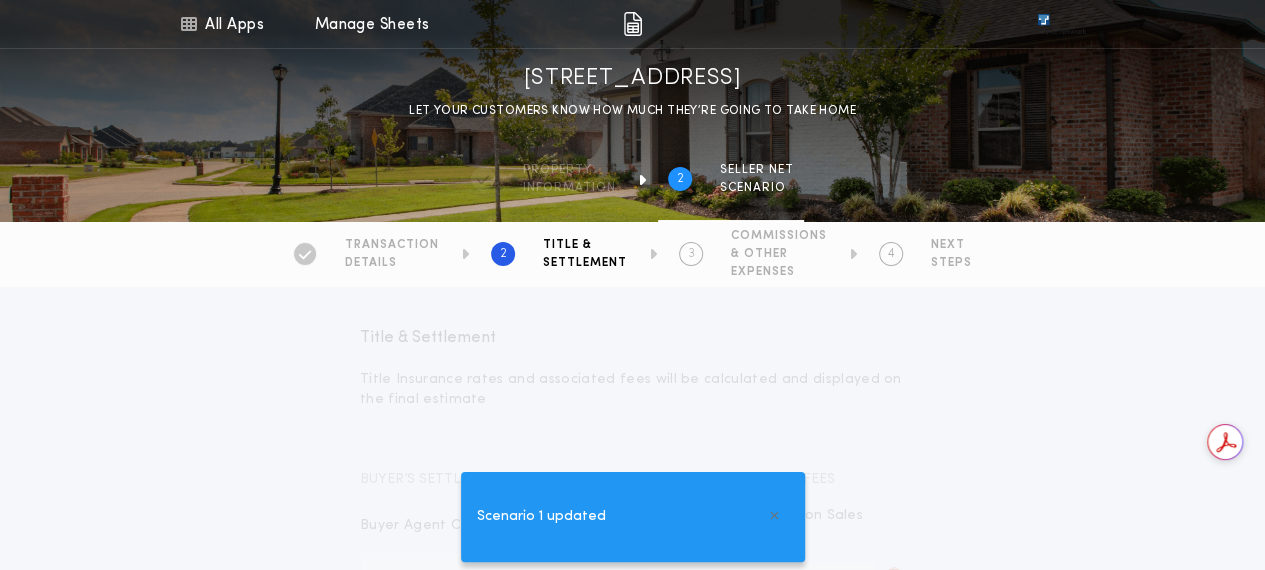 type on "*****" 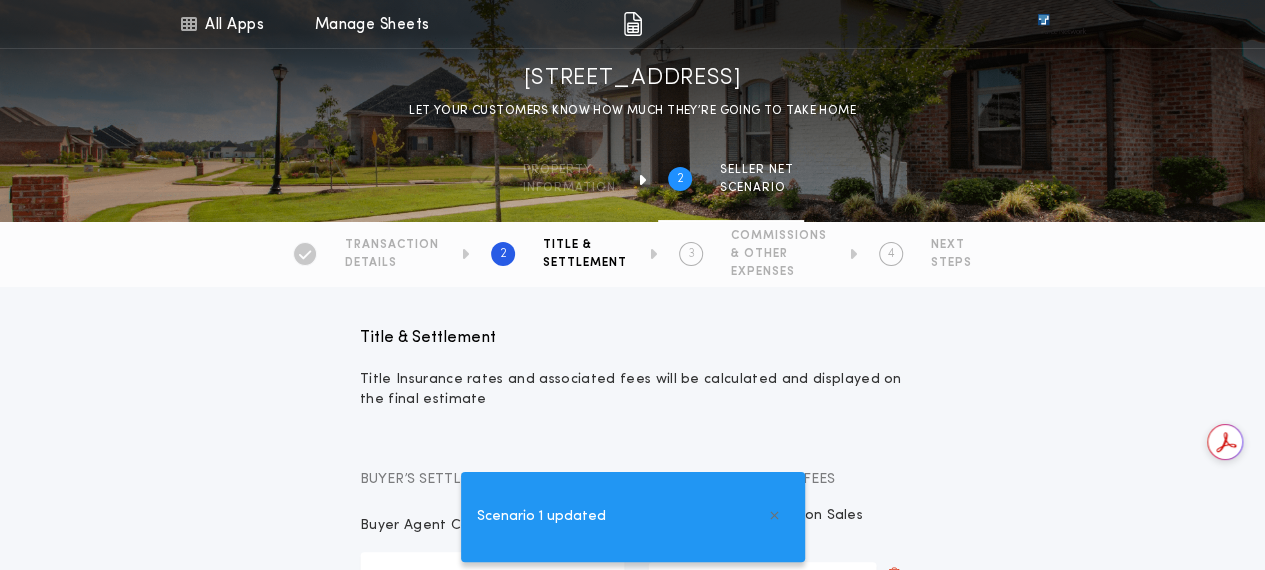 type on "*******" 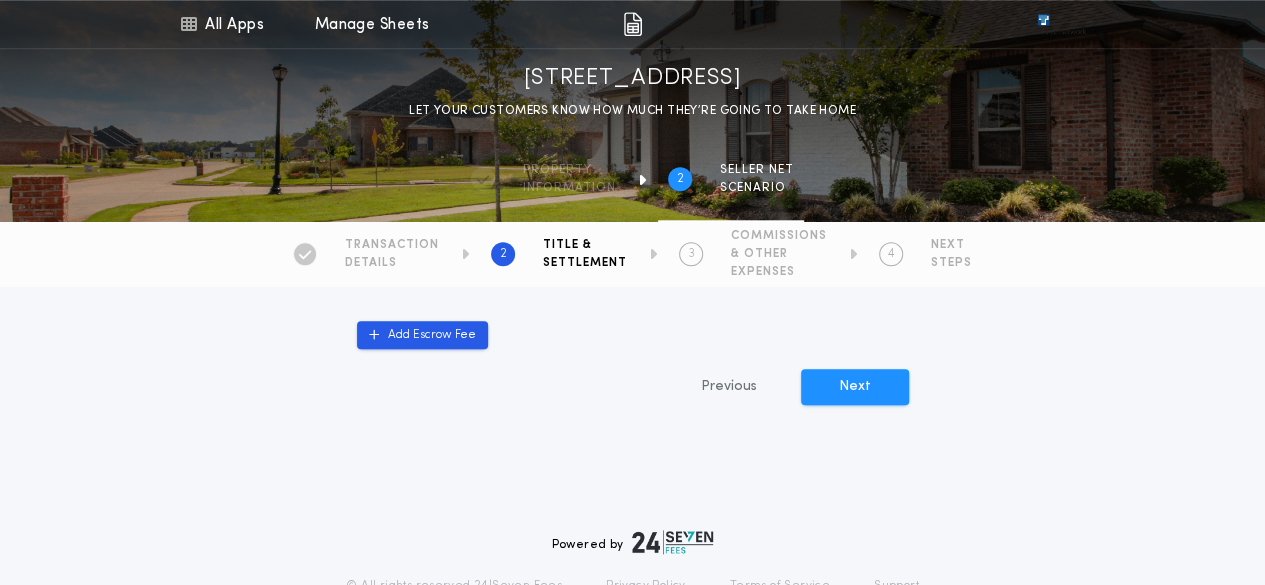 scroll, scrollTop: 1003, scrollLeft: 0, axis: vertical 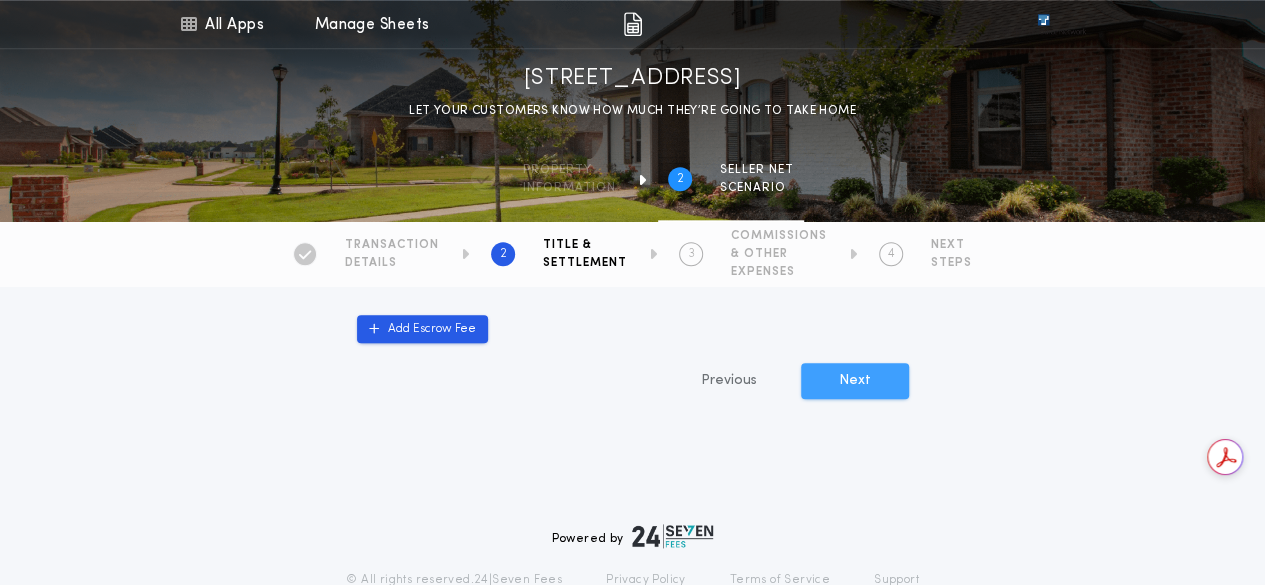 click on "Next" at bounding box center (855, 381) 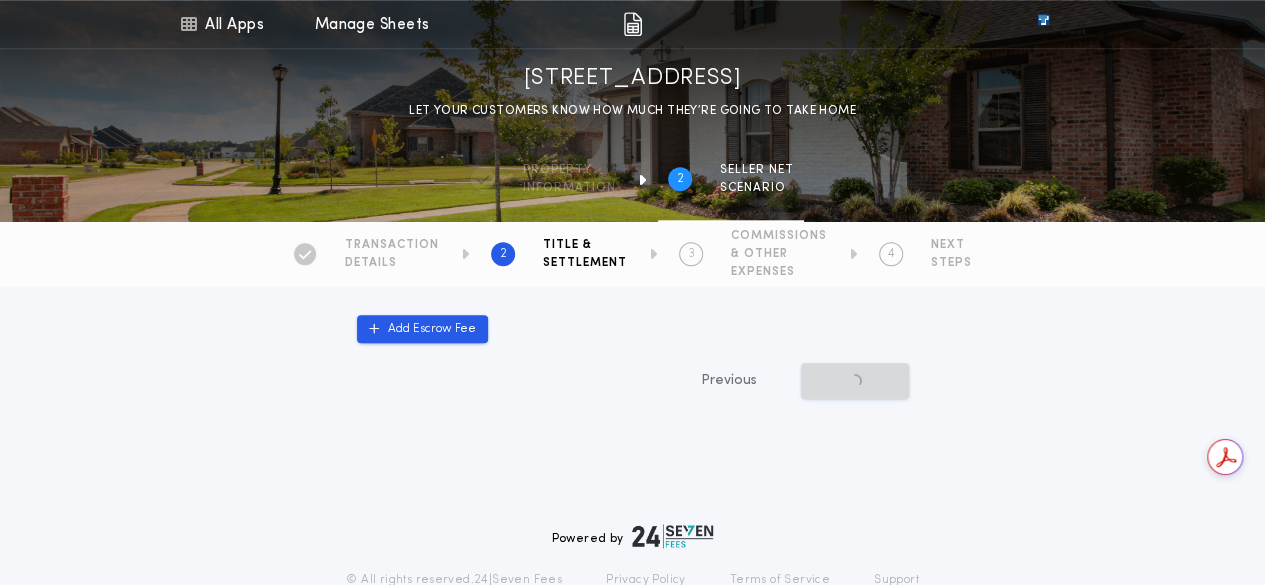 scroll, scrollTop: 0, scrollLeft: 0, axis: both 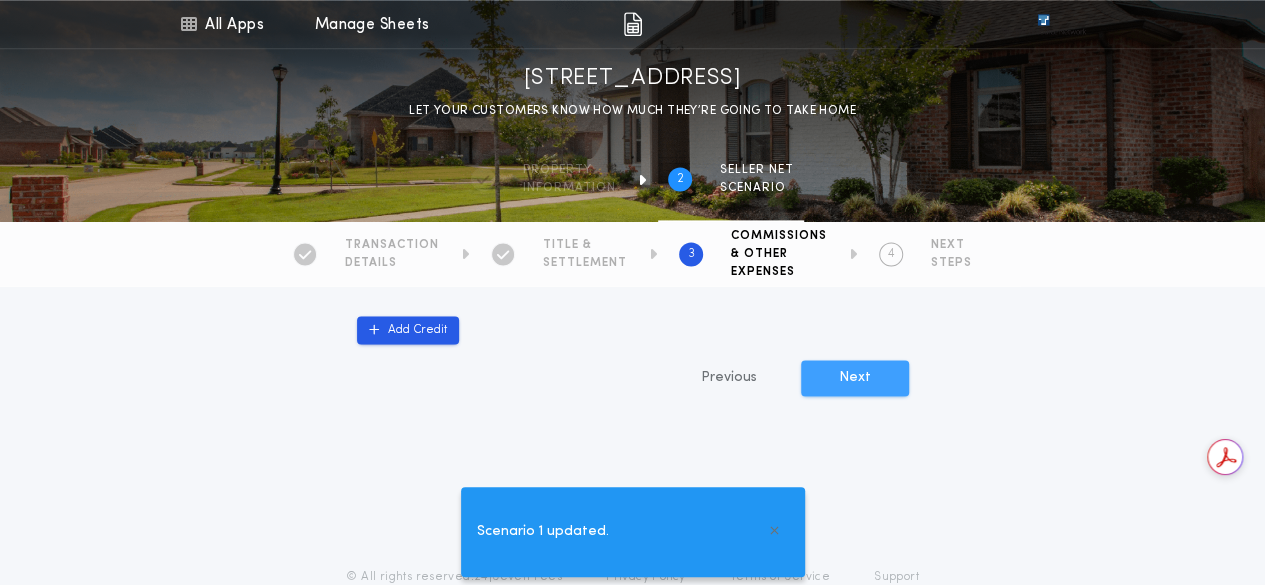 click on "Next" at bounding box center (855, 378) 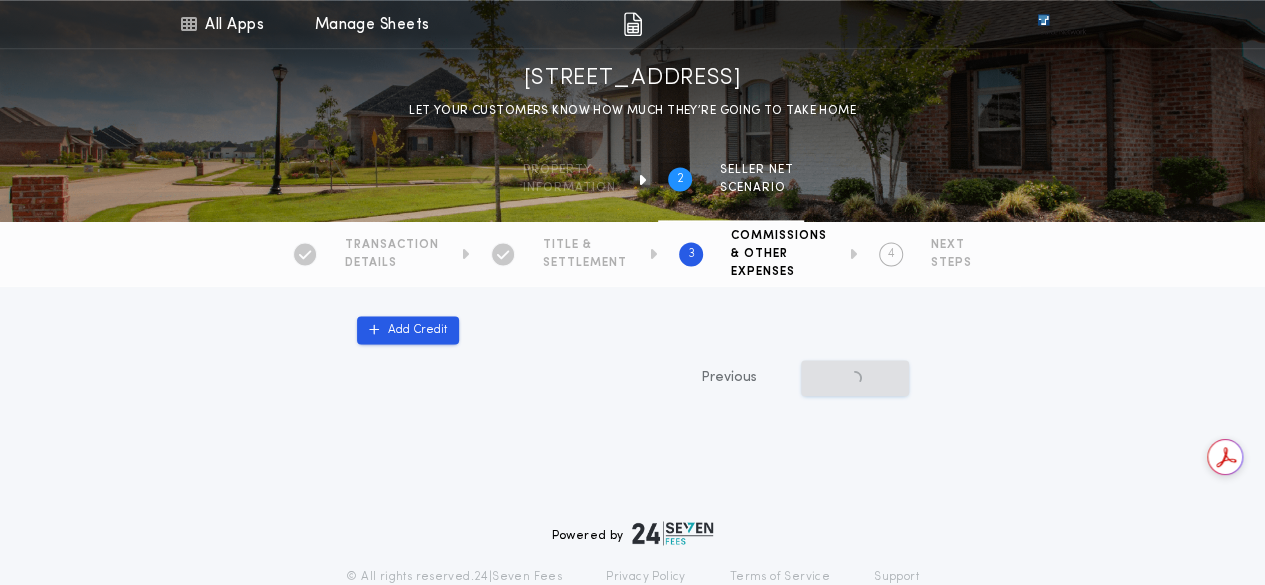 scroll, scrollTop: 0, scrollLeft: 0, axis: both 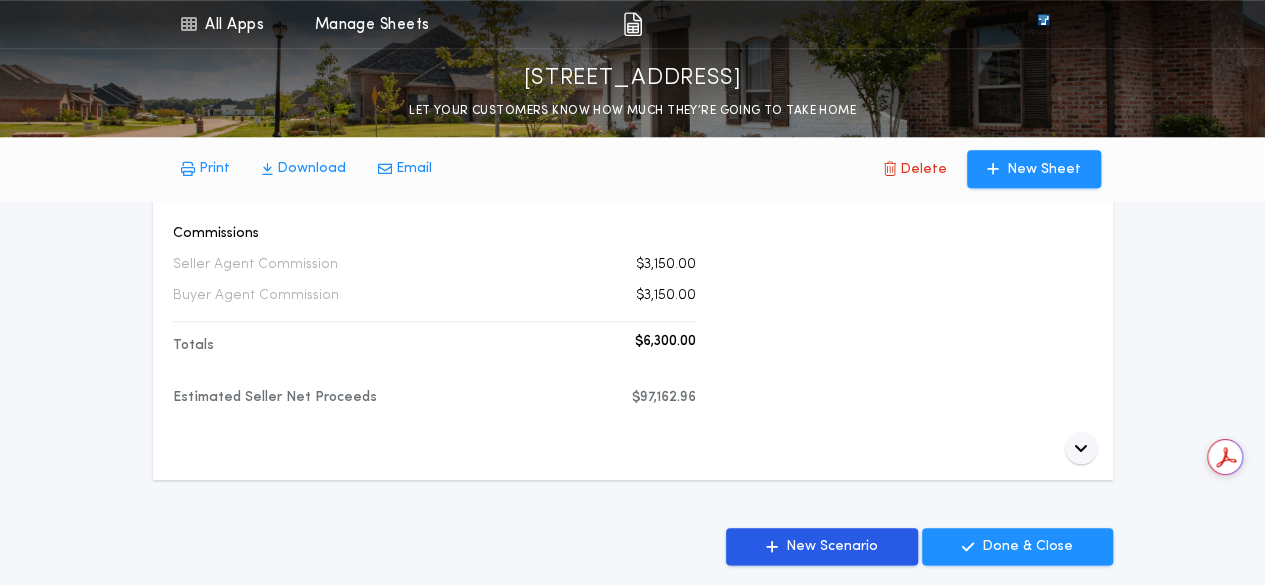 click on "Prepared For [PERSON_NAME] Property County Brookings Transaction Type CASH Estimated Closing Date [DATE]" at bounding box center [910, -34] 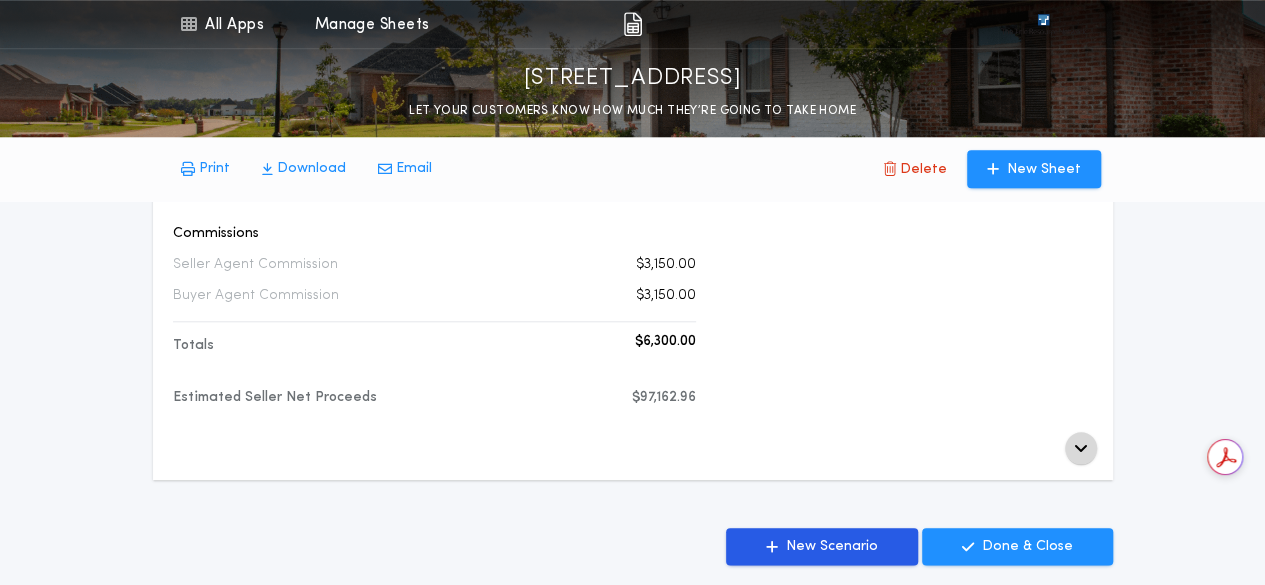 click at bounding box center [1081, 448] 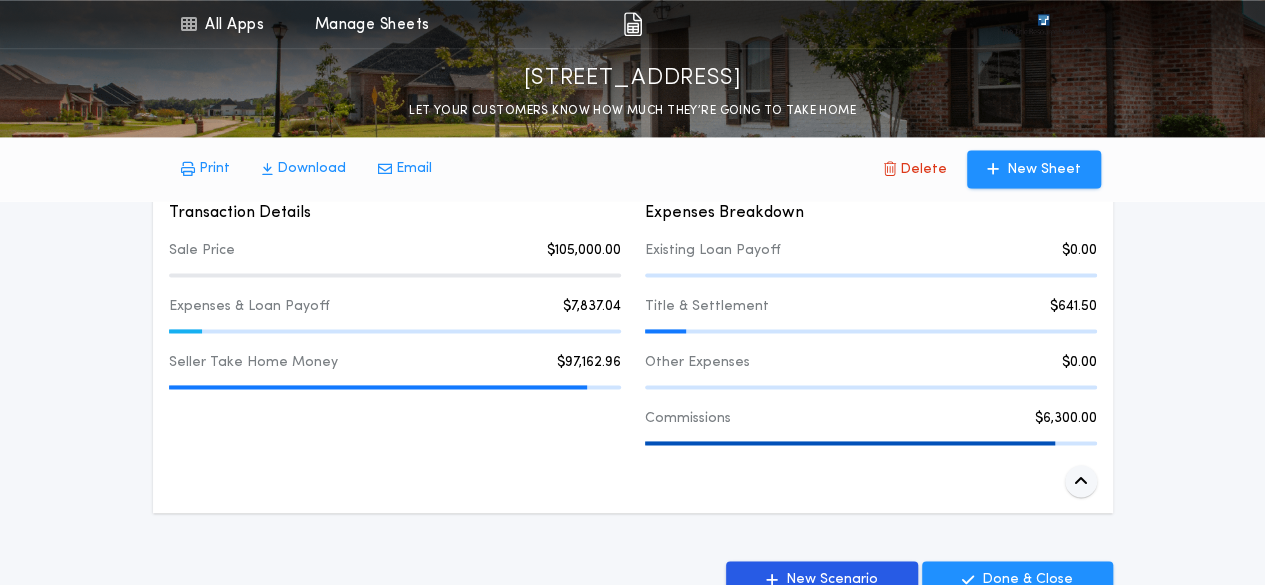 scroll, scrollTop: 1312, scrollLeft: 0, axis: vertical 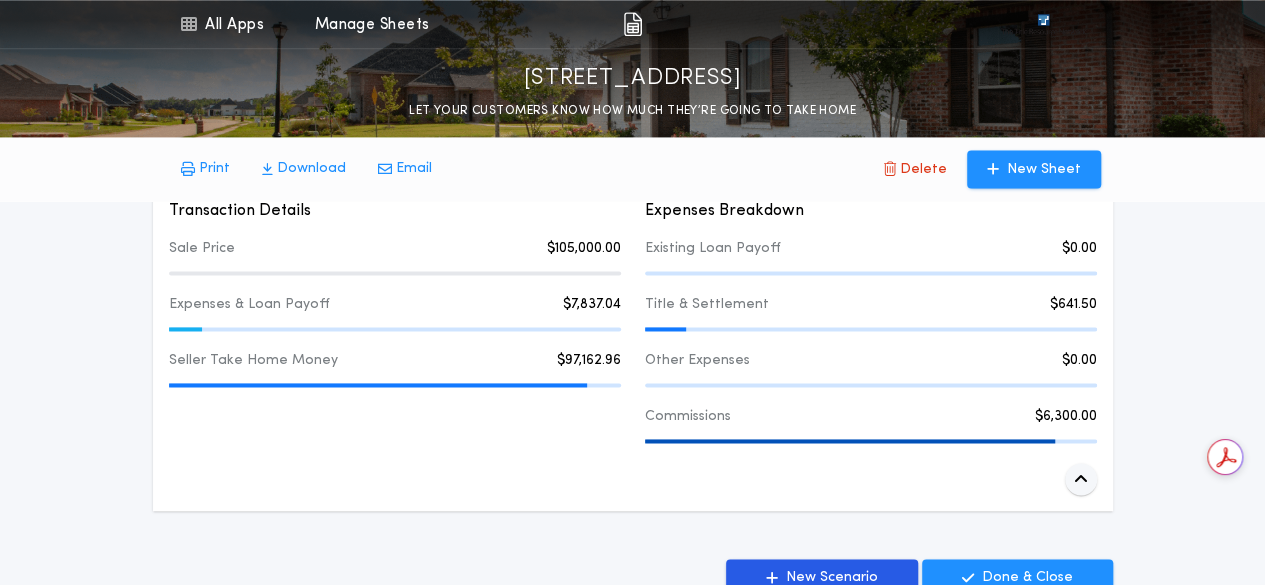 click on "$641.50" at bounding box center (1073, 305) 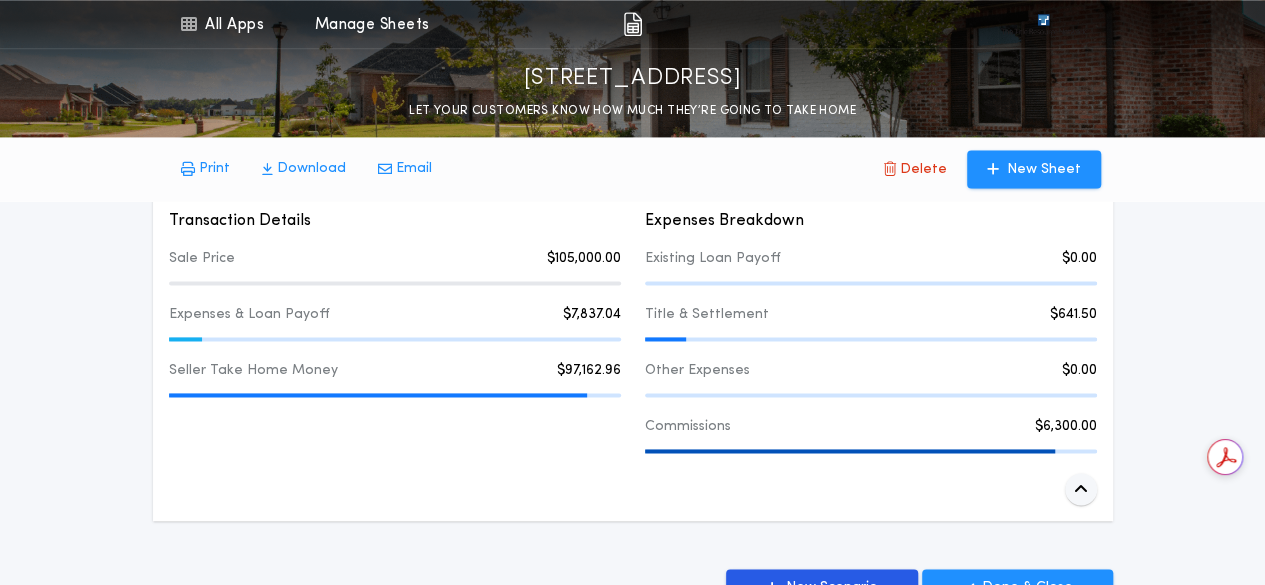 scroll, scrollTop: 1304, scrollLeft: 0, axis: vertical 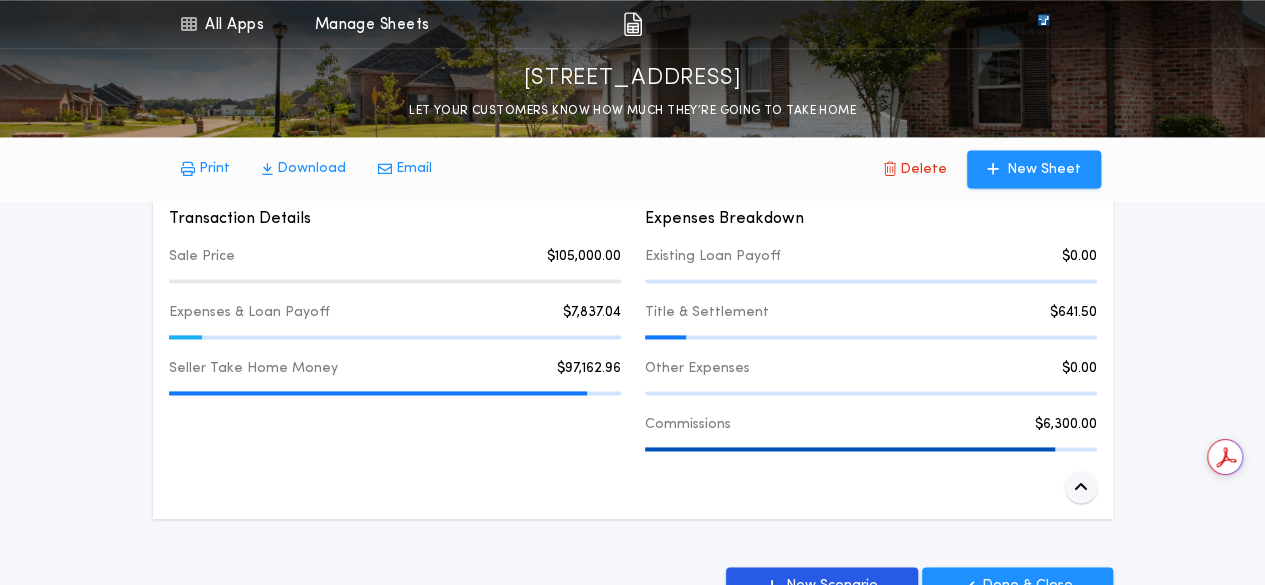 click on "$7,837.04" at bounding box center [592, 313] 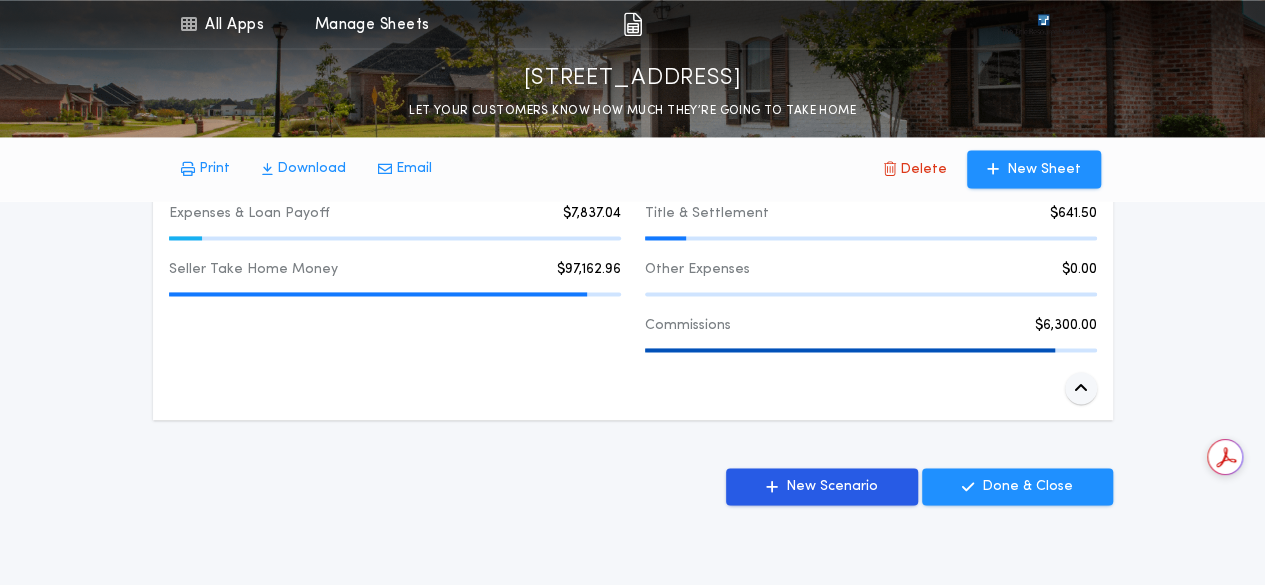 scroll, scrollTop: 1416, scrollLeft: 0, axis: vertical 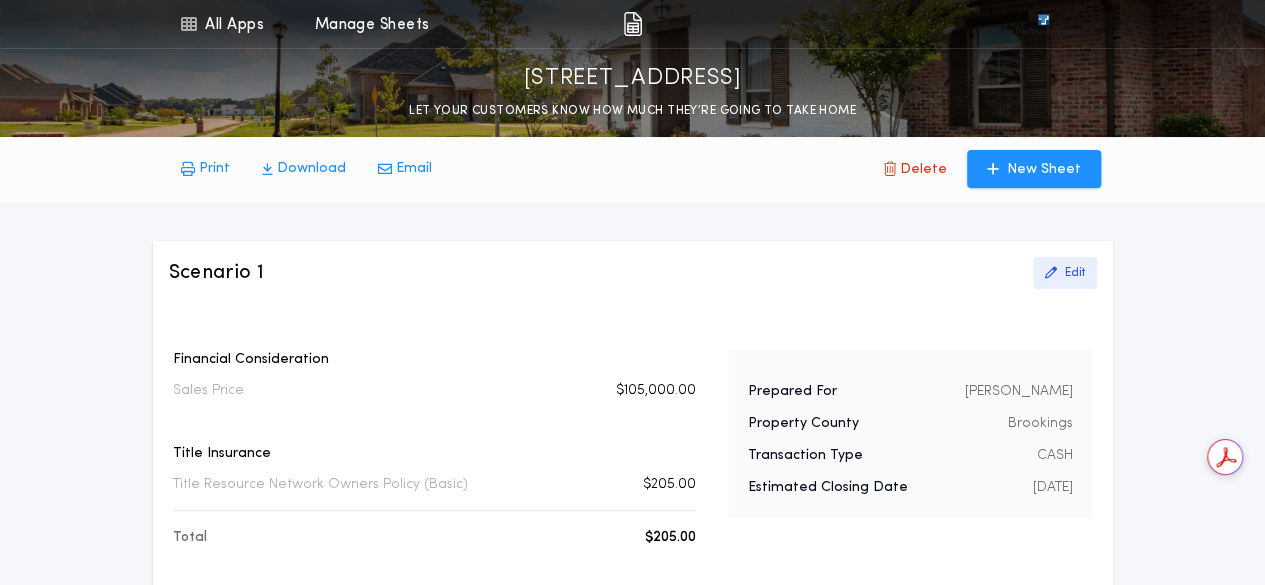 click on "Edit" at bounding box center (1075, 273) 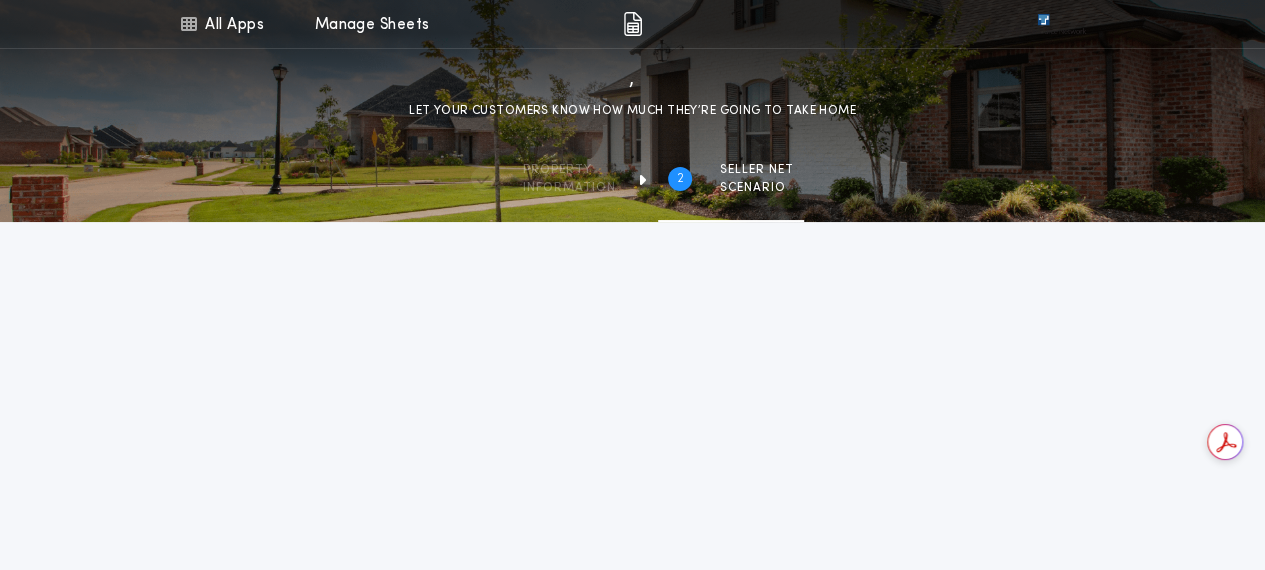 type on "********" 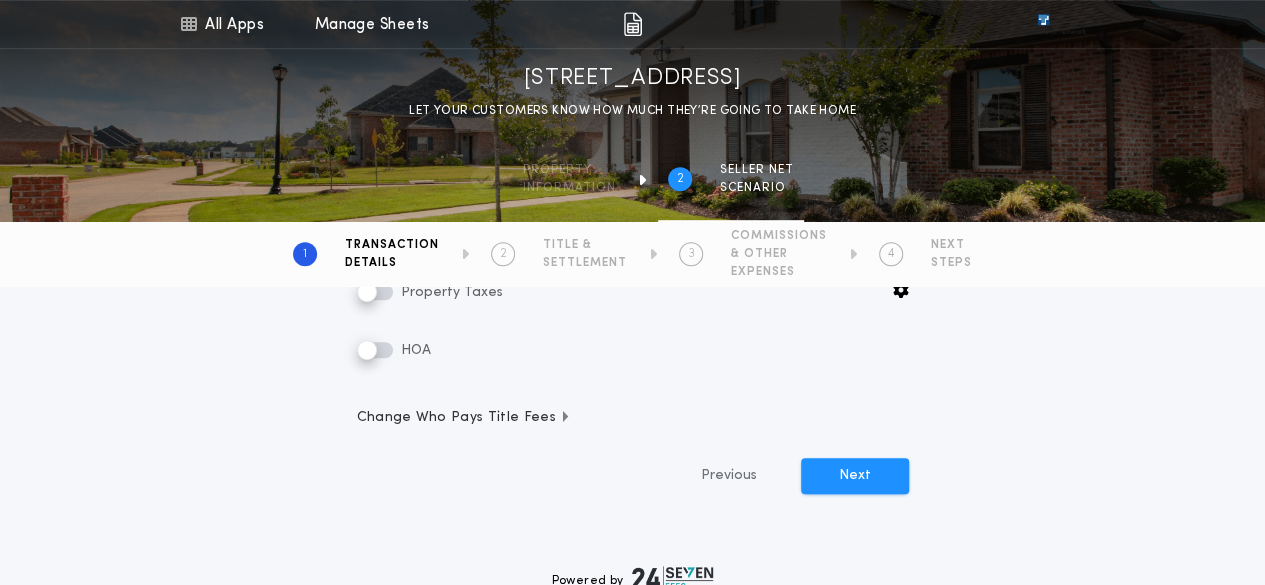 scroll, scrollTop: 534, scrollLeft: 0, axis: vertical 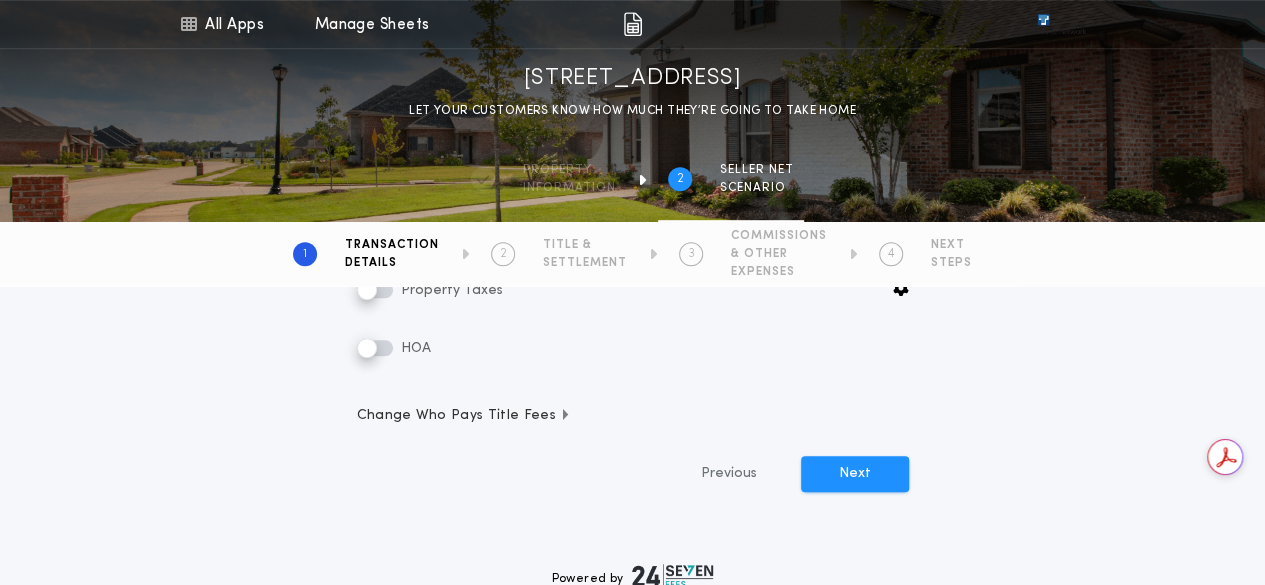 click on "**********" at bounding box center [633, 162] 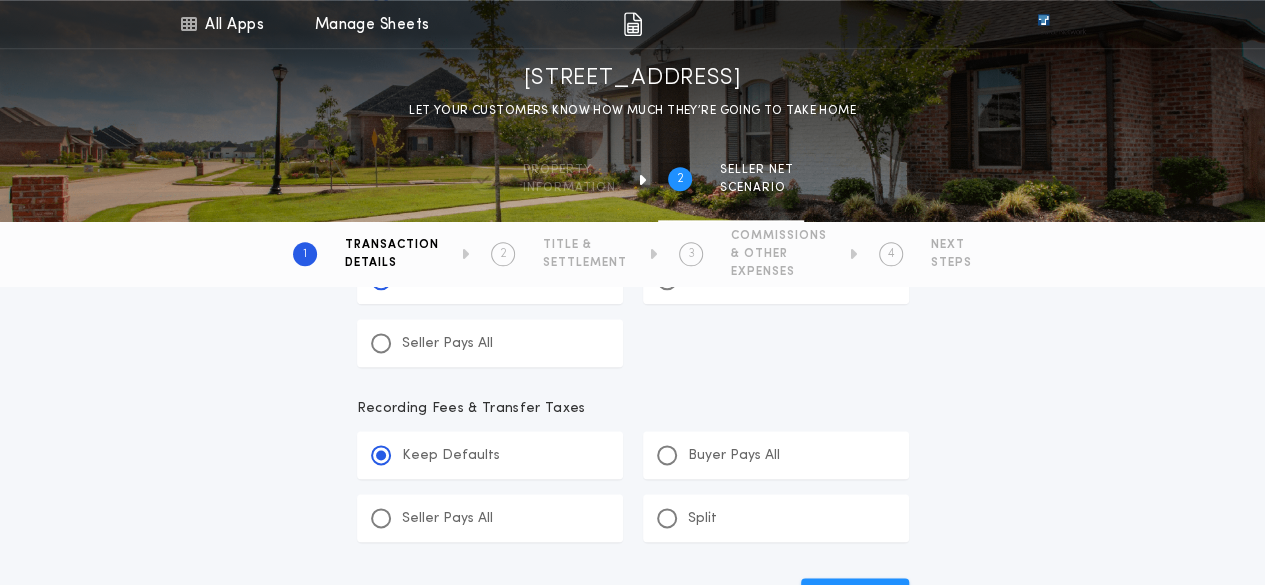 scroll, scrollTop: 1093, scrollLeft: 0, axis: vertical 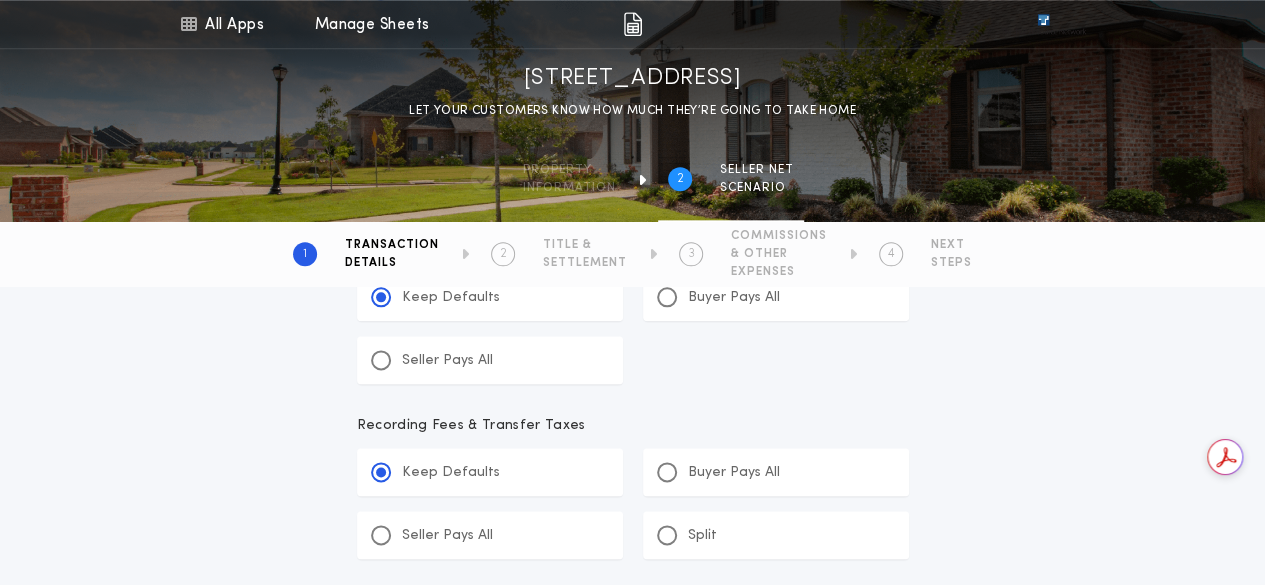 click on "Change Who Pays Title Fees   Owner's Title Insurance ***** Buyer Pays All Seller Pays All Split Lender's Title Insurance & Endorsements ***** Buyer Pays All Seller Pays All Split All Settlement Fees ******* Keep Defaults Buyer Pays All Seller Pays All Recording Fees & Transfer Taxes ******* Keep Defaults Buyer Pays All Seller Pays All Split" at bounding box center [633, 206] 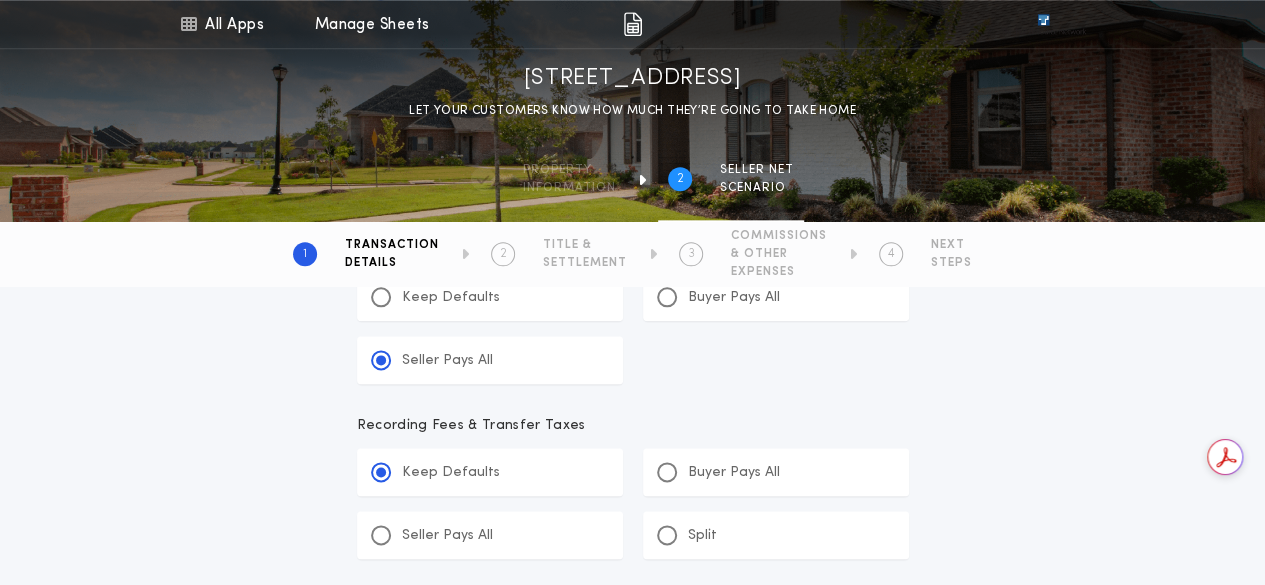 click on "Change Who Pays Title Fees   Owner's Title Insurance ***** Buyer Pays All Seller Pays All Split Lender's Title Insurance & Endorsements ***** Buyer Pays All Seller Pays All Split All Settlement Fees ****** Keep Defaults Buyer Pays All Seller Pays All Recording Fees & Transfer Taxes ******* Keep Defaults Buyer Pays All Seller Pays All Split" at bounding box center [633, 206] 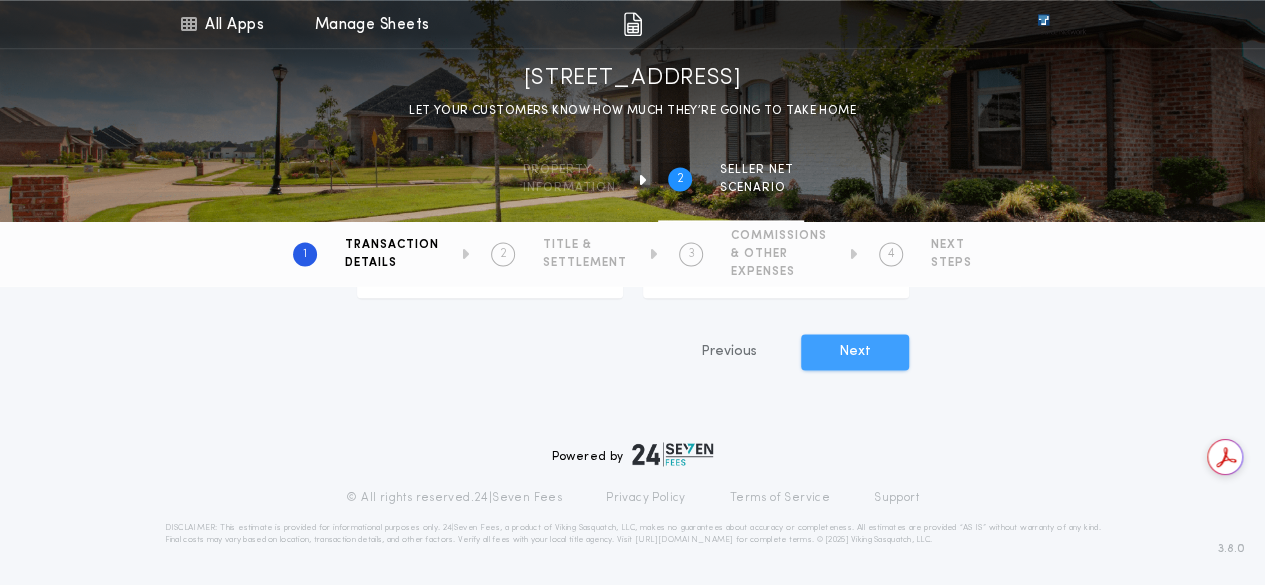 click on "Next" at bounding box center (855, 352) 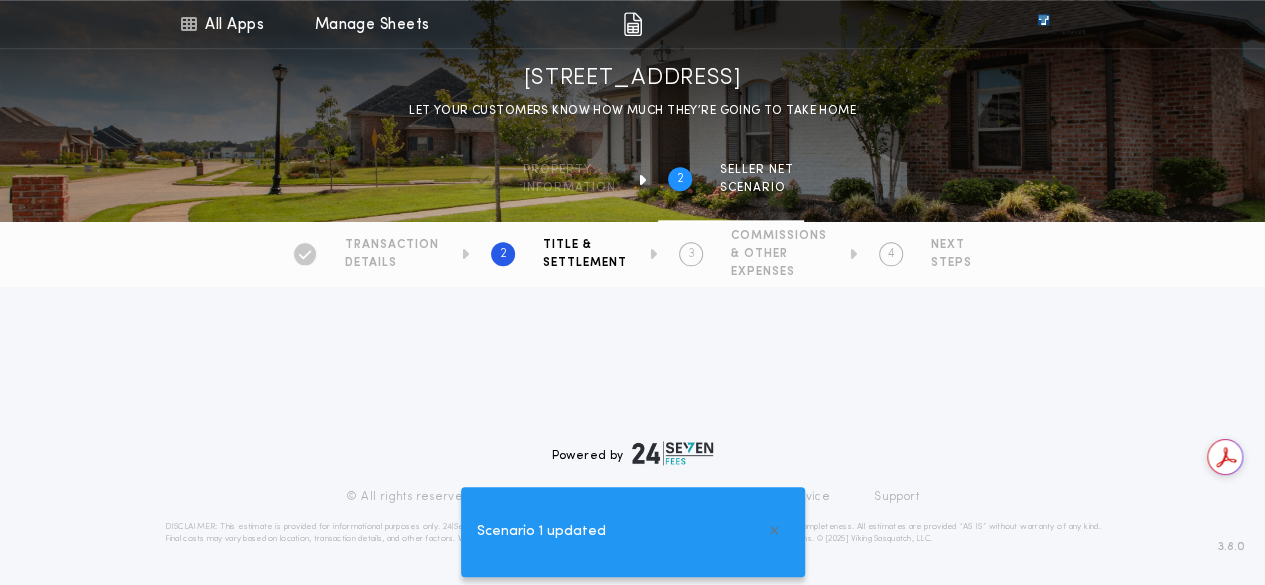 scroll, scrollTop: 0, scrollLeft: 0, axis: both 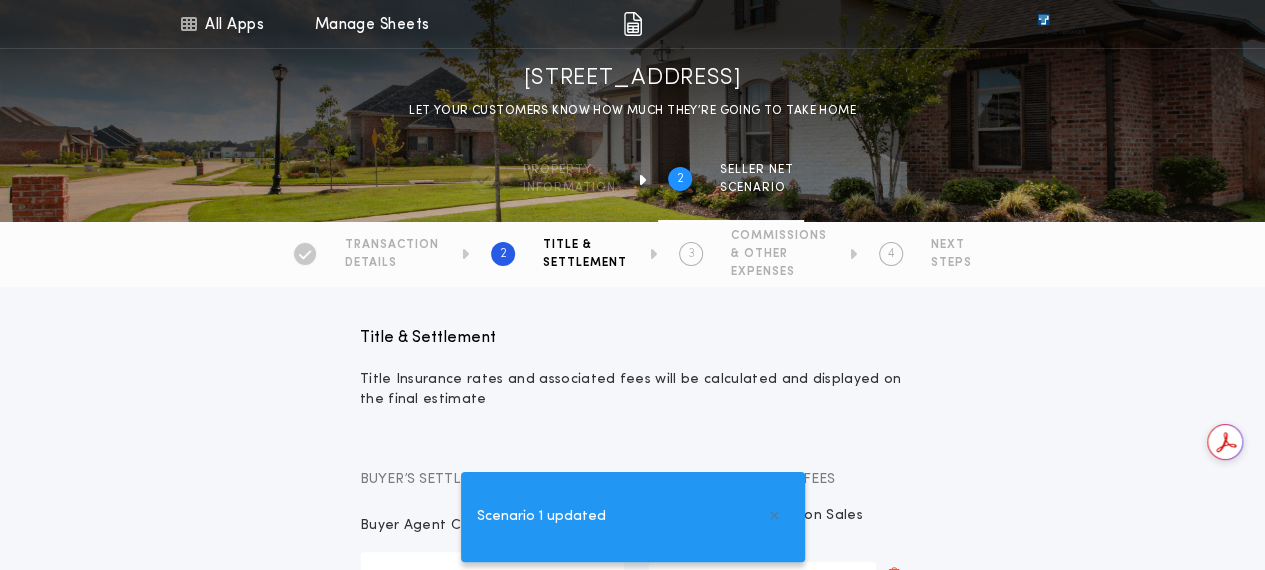 type on "*****" 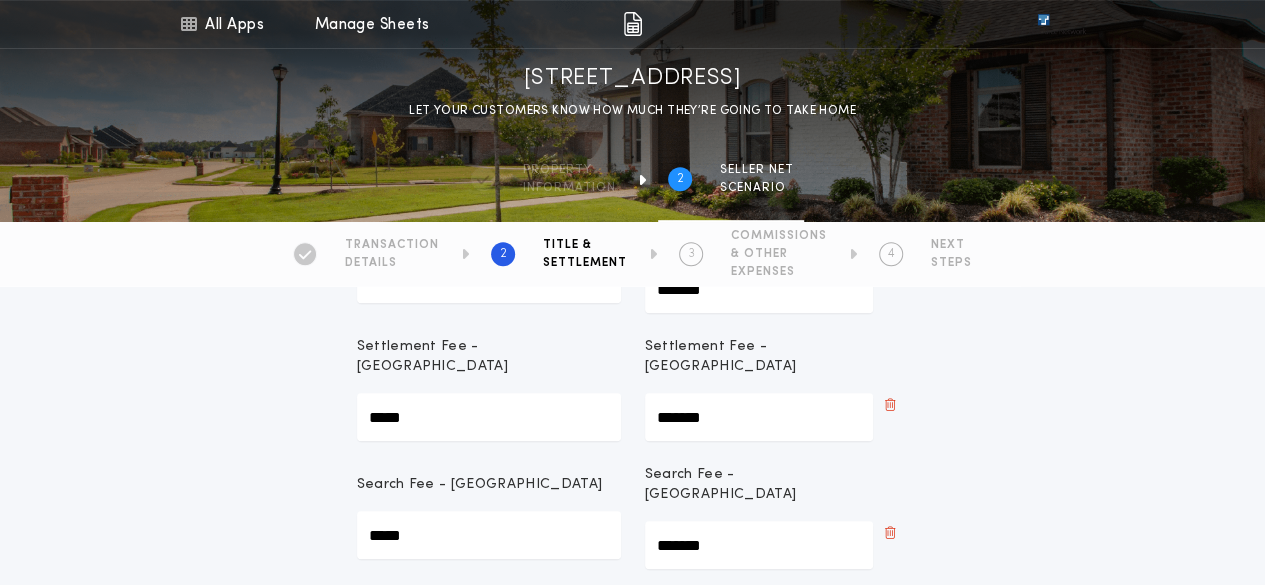 scroll, scrollTop: 421, scrollLeft: 0, axis: vertical 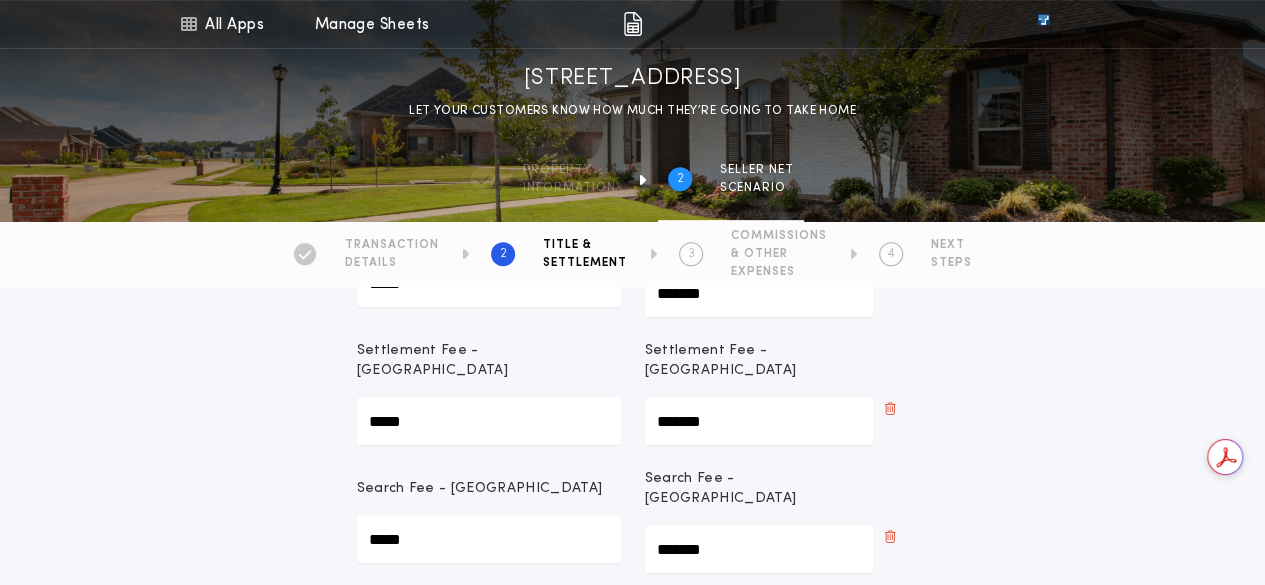 drag, startPoint x: 748, startPoint y: 412, endPoint x: 647, endPoint y: 403, distance: 101.4002 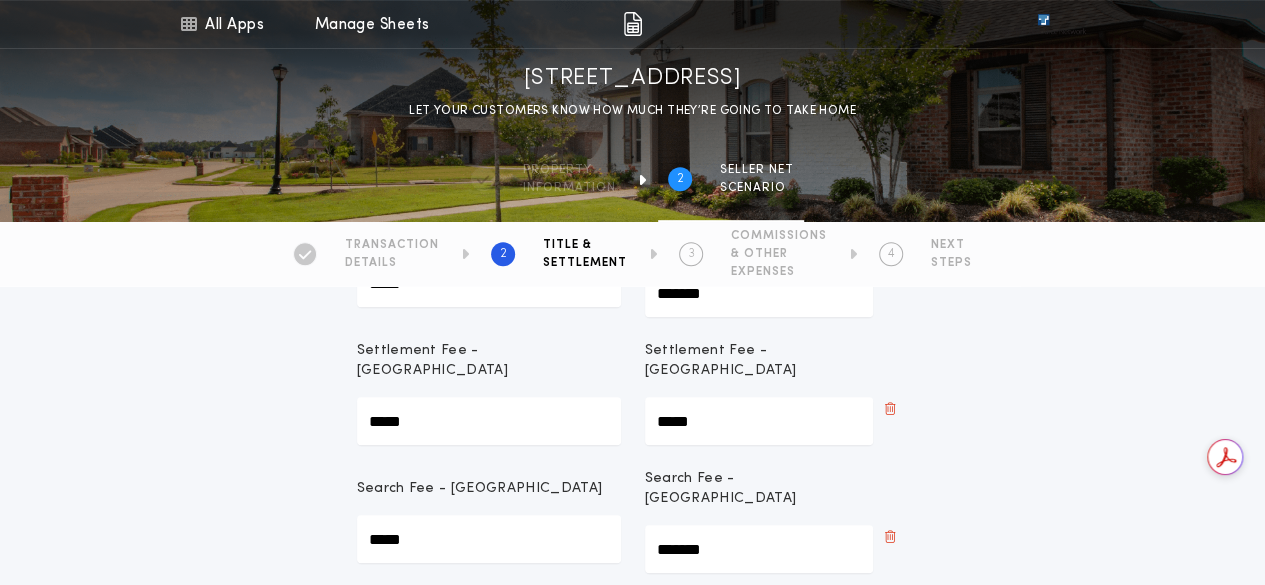 type on "*****" 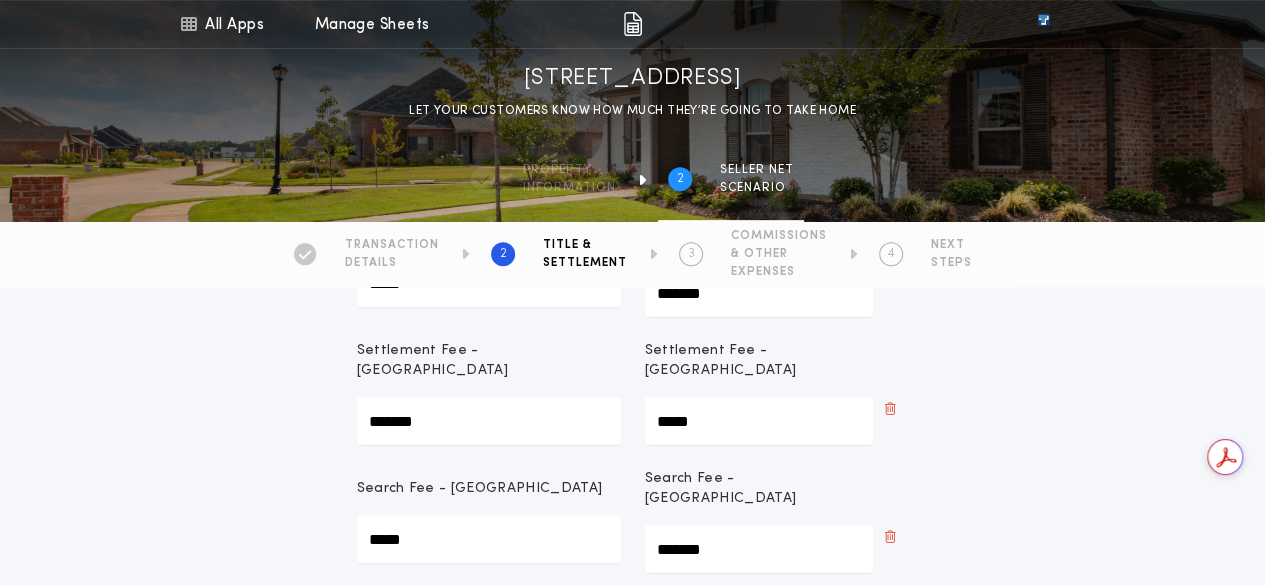 type on "*******" 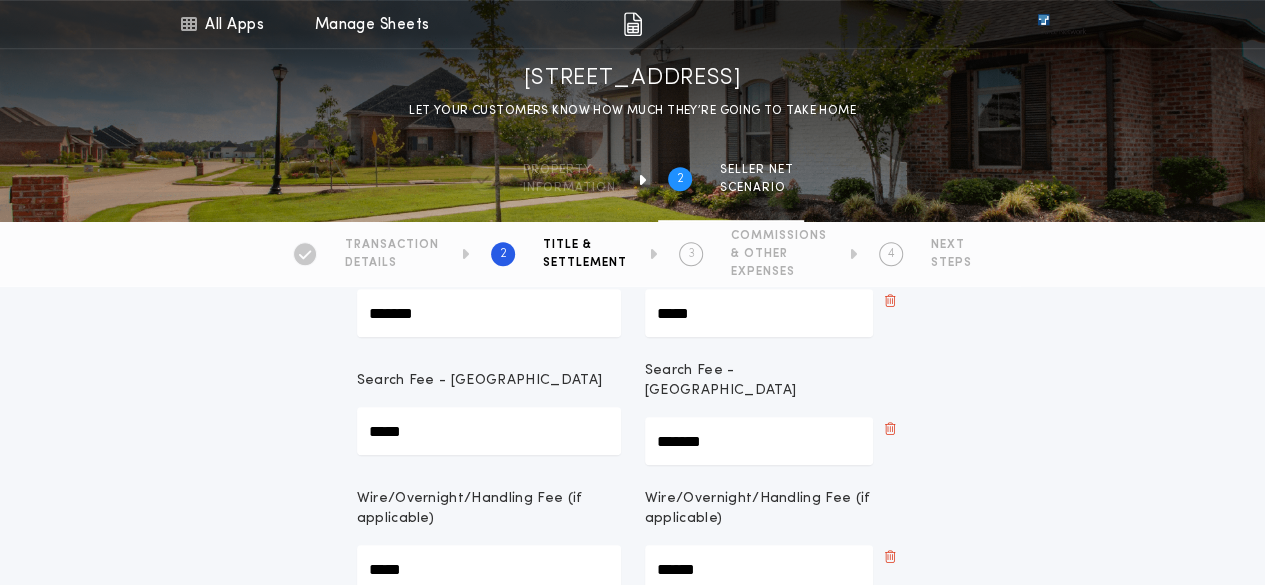 scroll, scrollTop: 527, scrollLeft: 0, axis: vertical 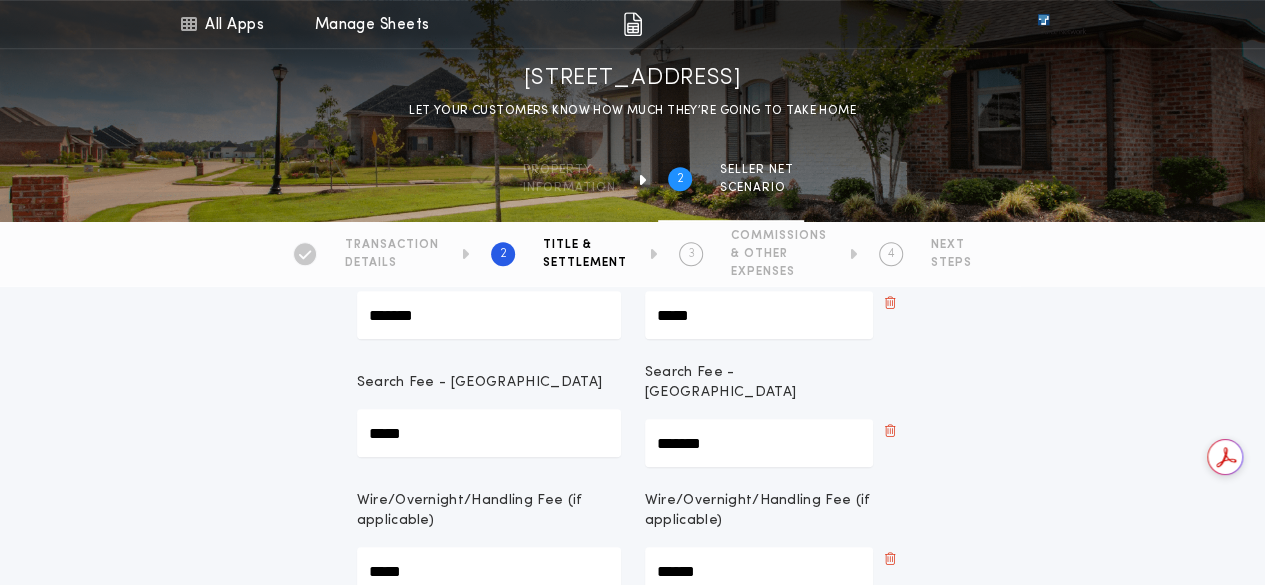 drag, startPoint x: 708, startPoint y: 402, endPoint x: 600, endPoint y: 394, distance: 108.29589 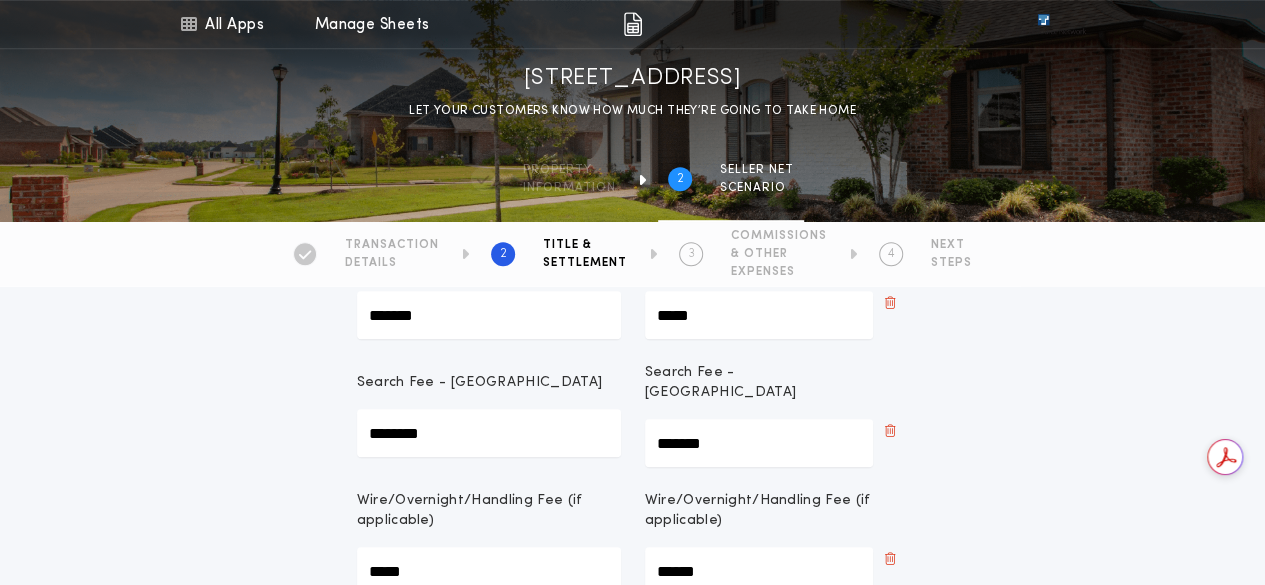 click on "********" at bounding box center (489, 433) 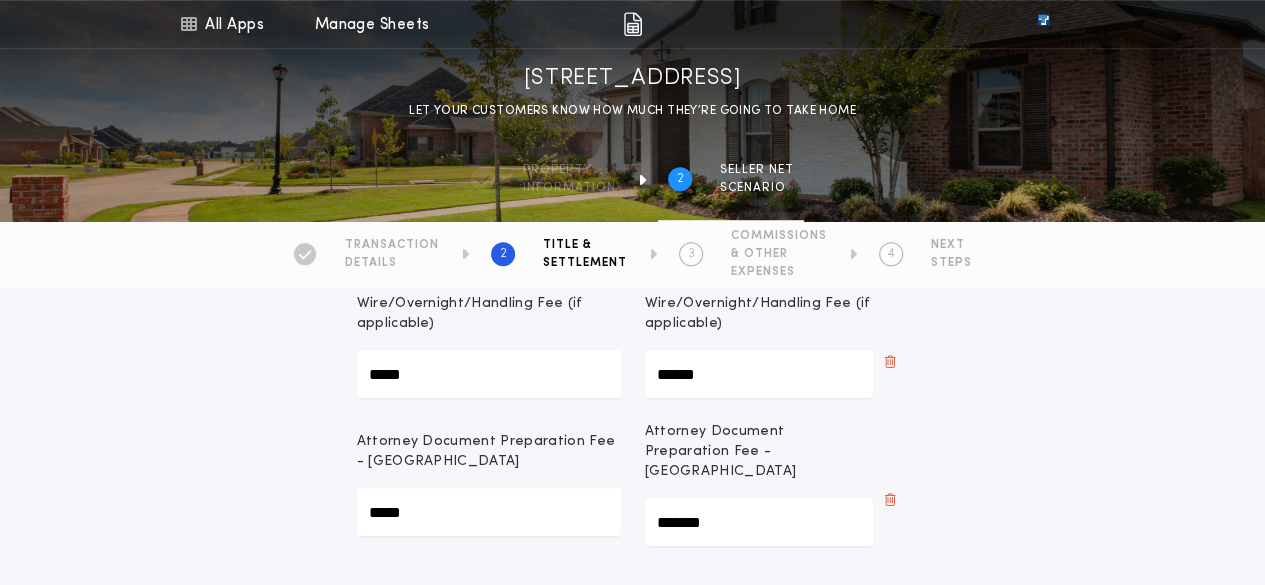 scroll, scrollTop: 728, scrollLeft: 0, axis: vertical 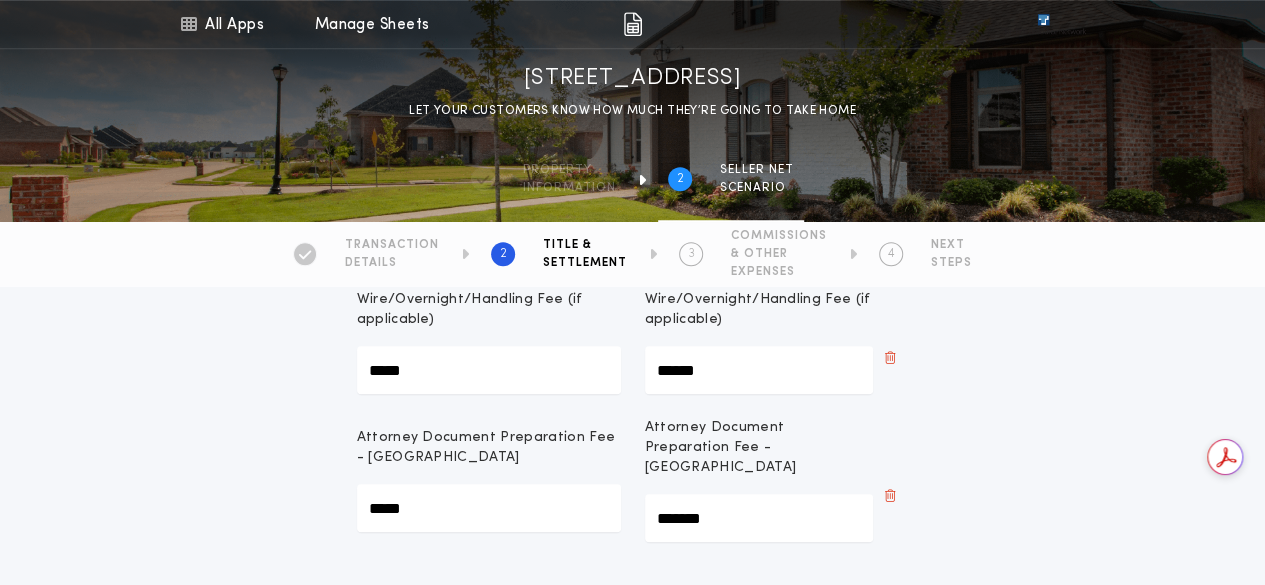 type on "*******" 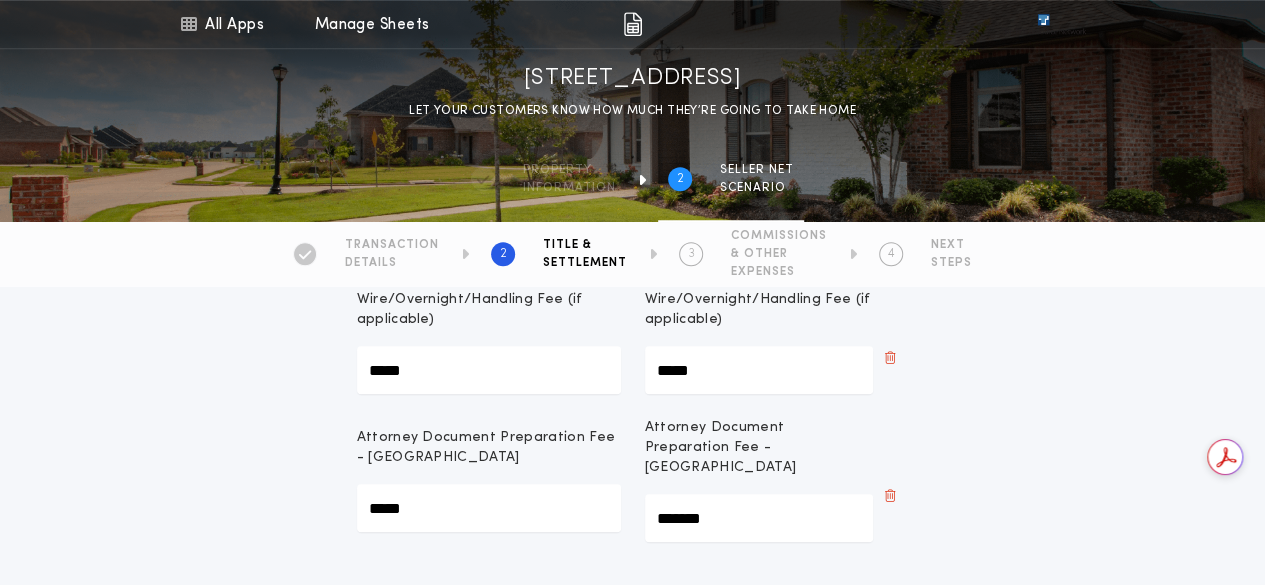type on "*****" 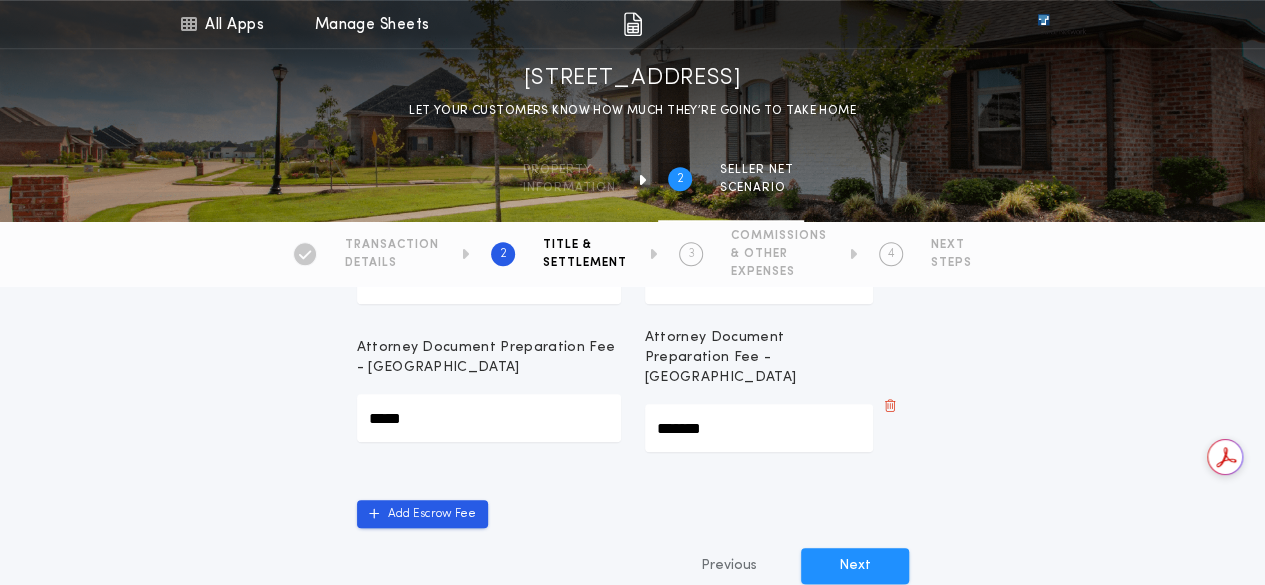 scroll, scrollTop: 820, scrollLeft: 0, axis: vertical 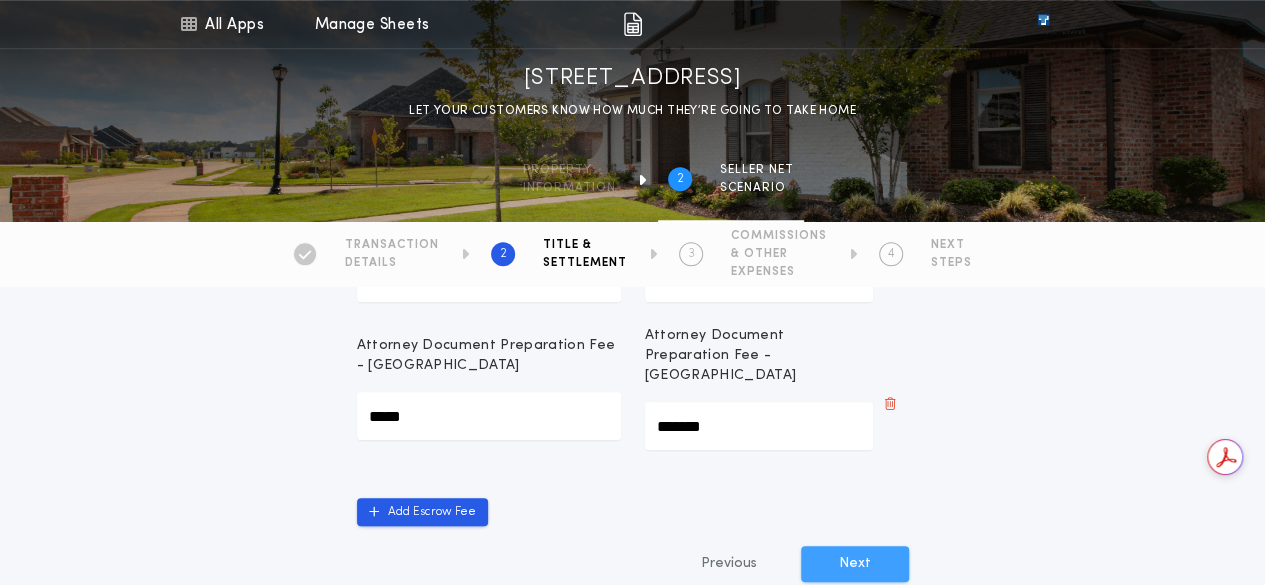 type on "******" 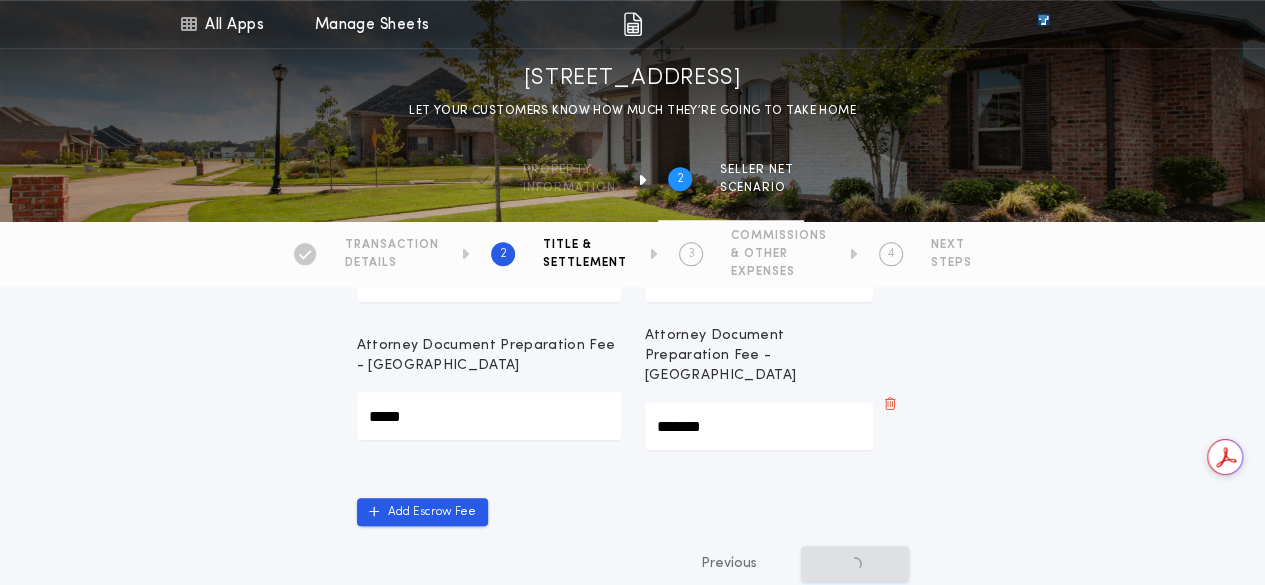 scroll, scrollTop: 0, scrollLeft: 0, axis: both 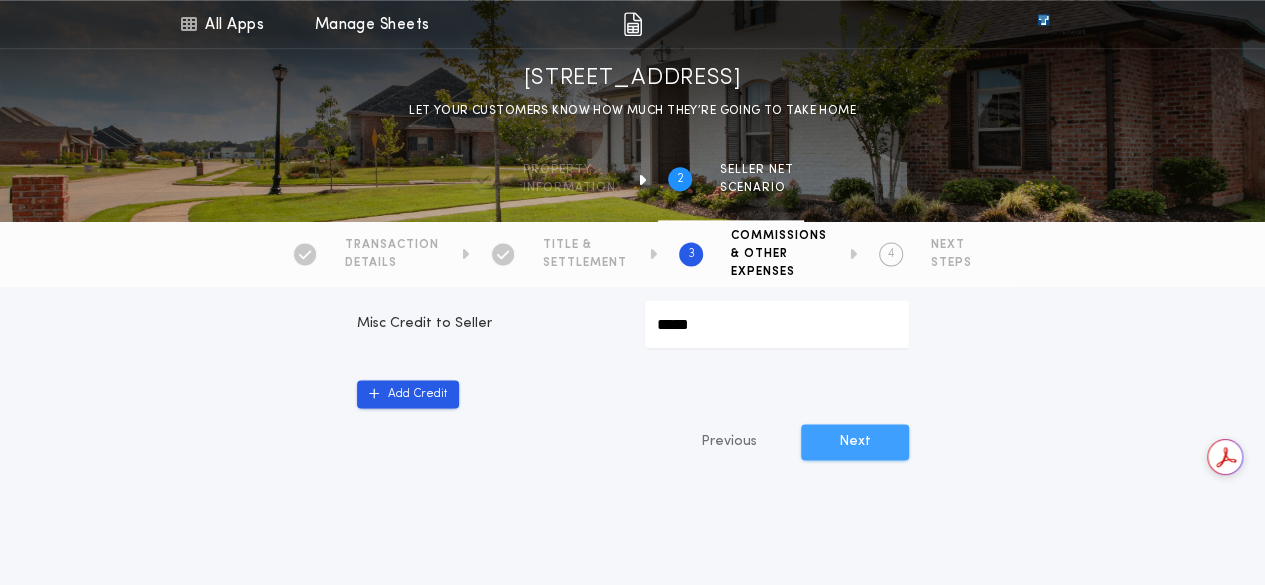 click on "Next" at bounding box center (855, 442) 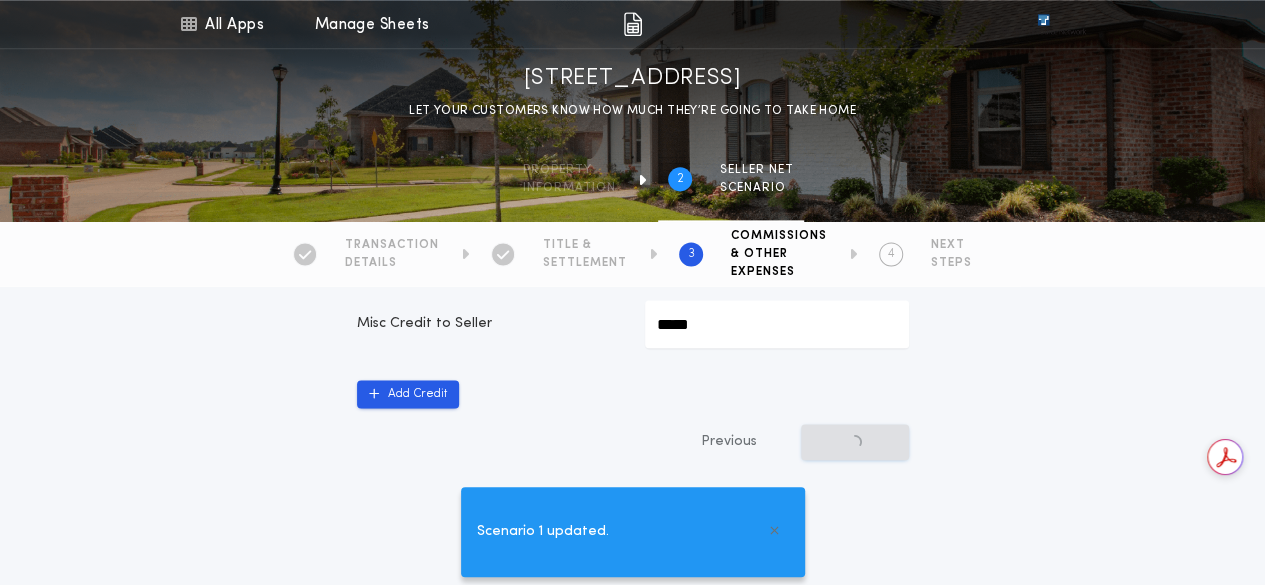 scroll, scrollTop: 0, scrollLeft: 0, axis: both 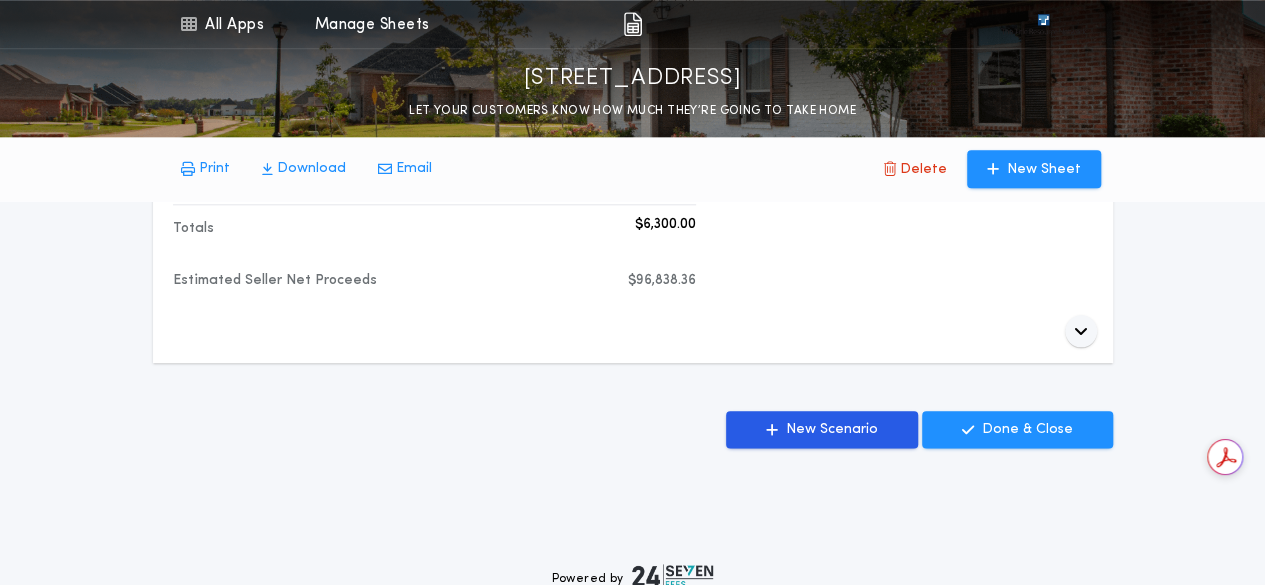 drag, startPoint x: 1250, startPoint y: 408, endPoint x: 1260, endPoint y: 309, distance: 99.50377 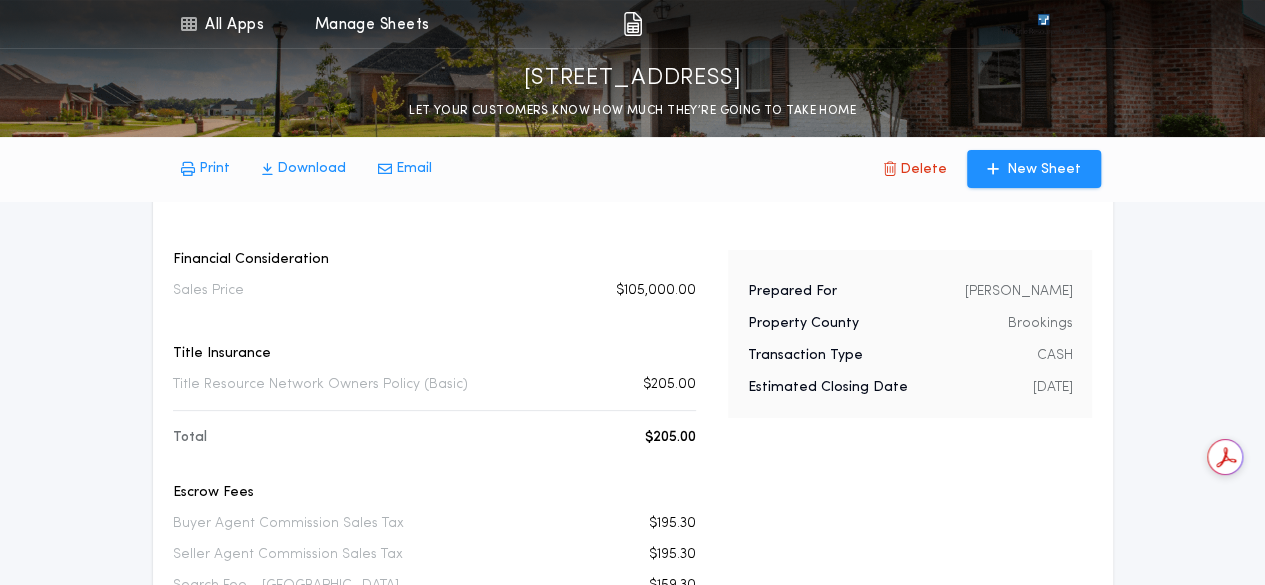 scroll, scrollTop: 0, scrollLeft: 0, axis: both 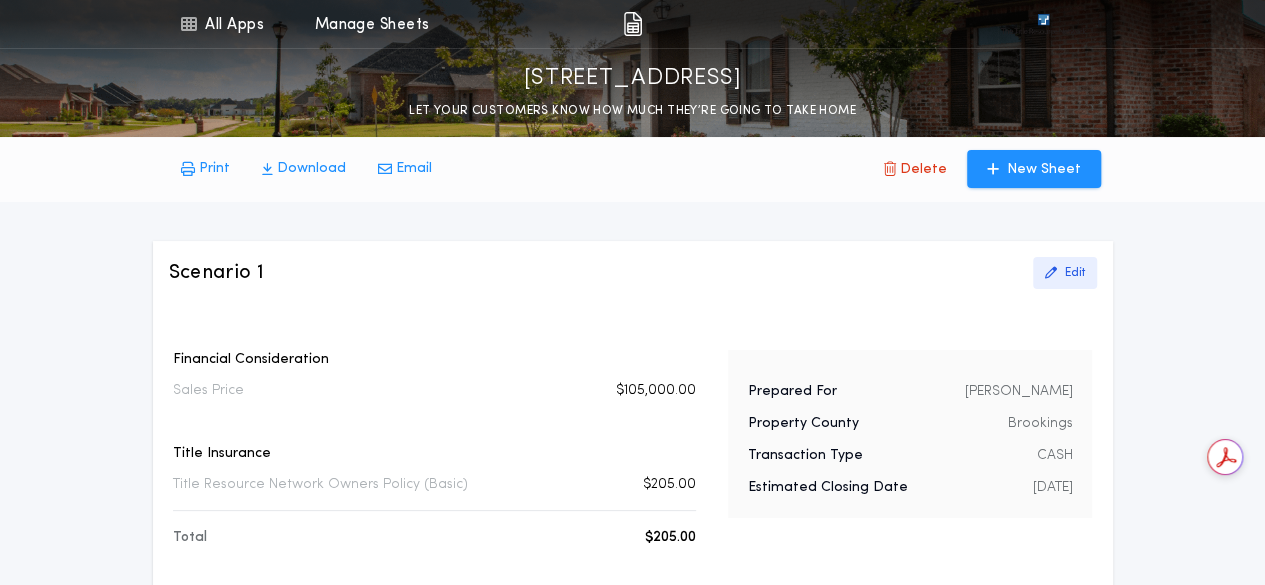 click on "Edit" at bounding box center (1075, 273) 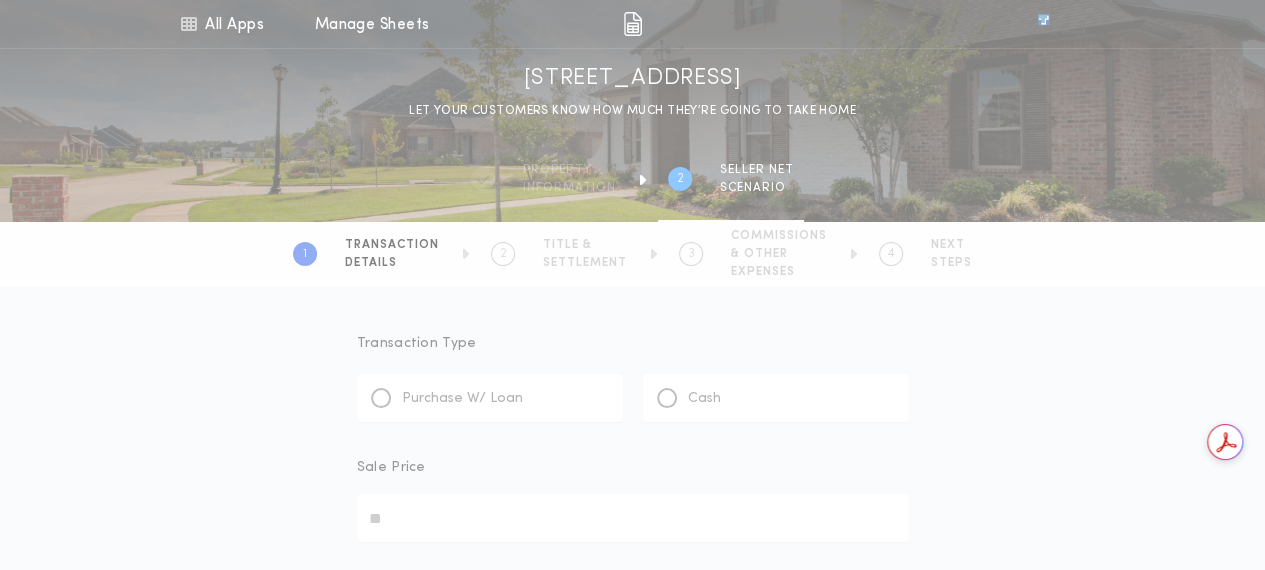 type on "********" 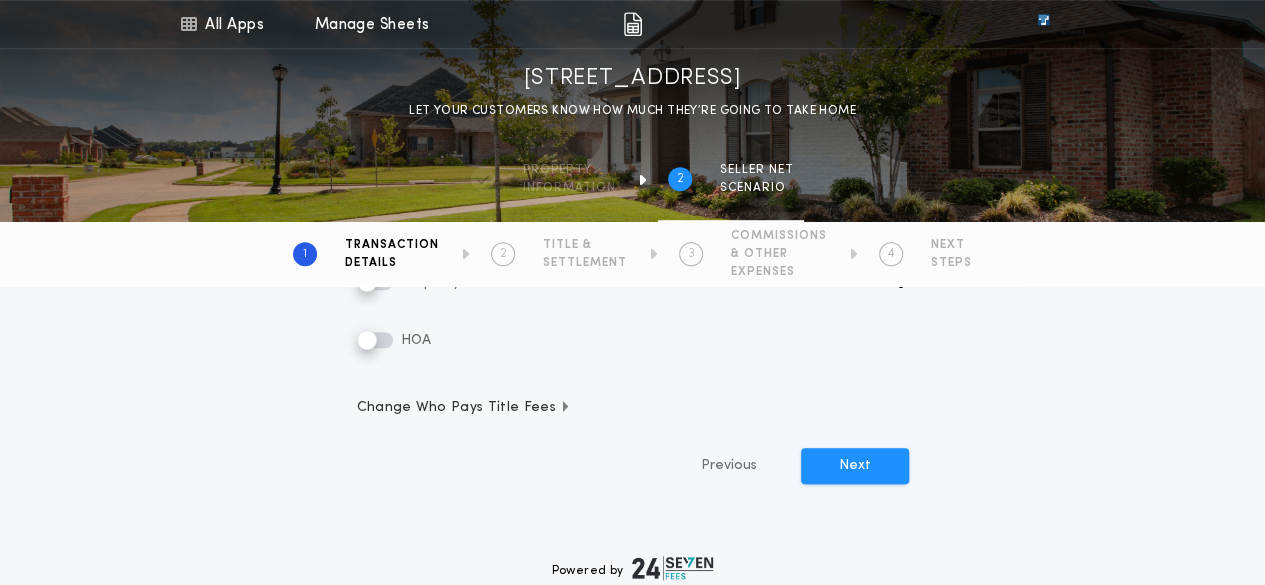 scroll, scrollTop: 547, scrollLeft: 0, axis: vertical 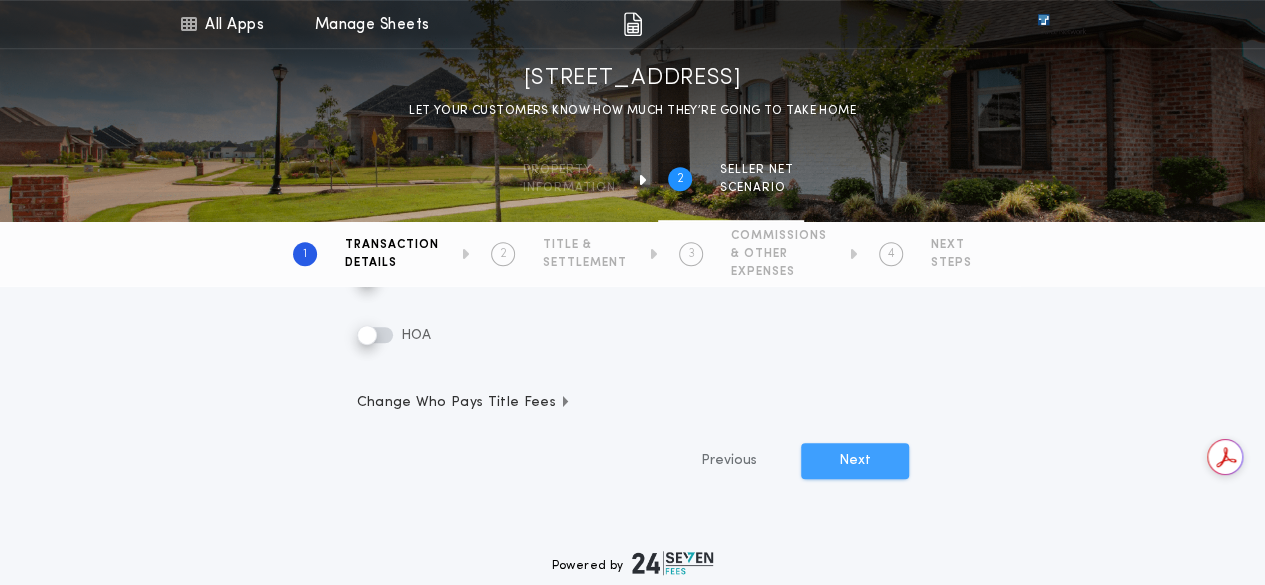 click on "Next" at bounding box center [855, 461] 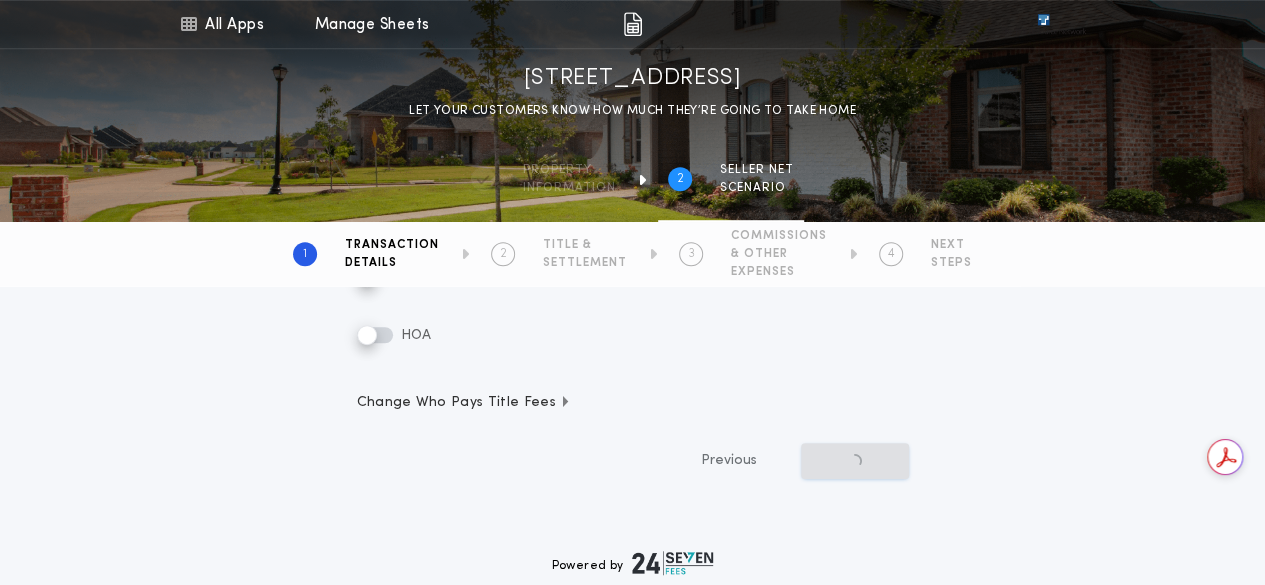 scroll, scrollTop: 0, scrollLeft: 0, axis: both 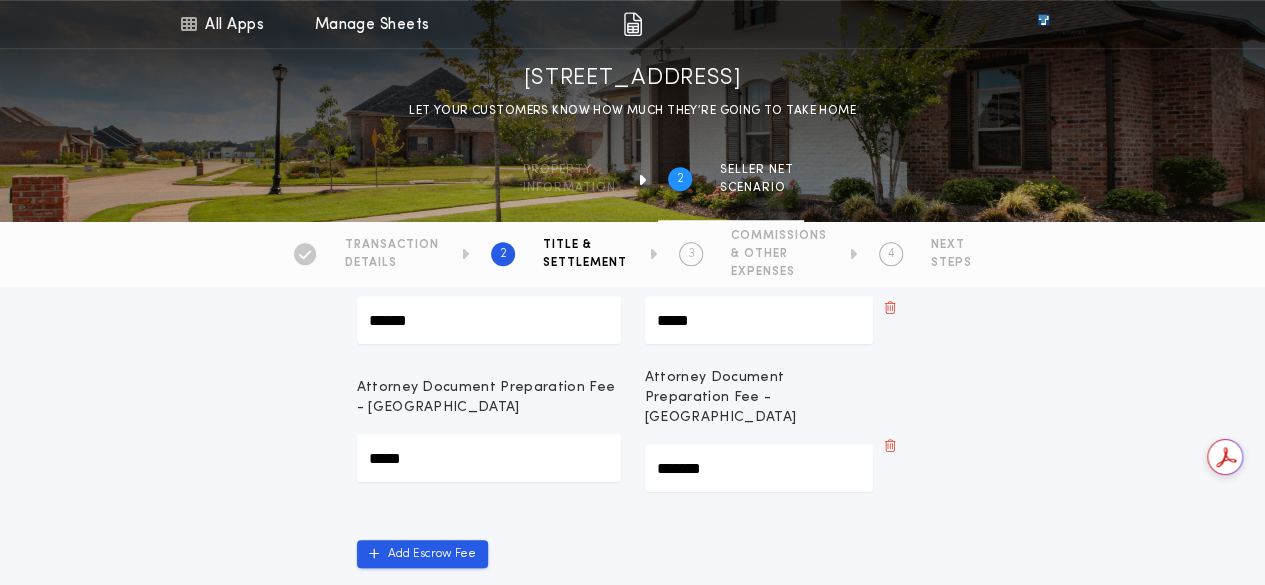 click on "Next" at bounding box center (855, 606) 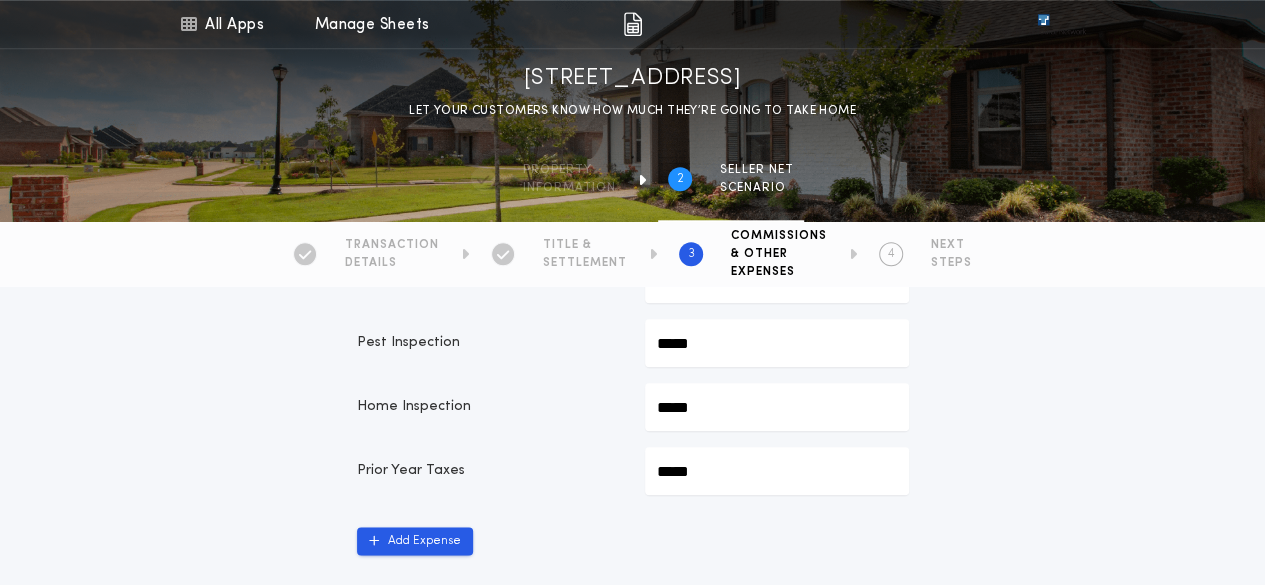 scroll, scrollTop: 904, scrollLeft: 0, axis: vertical 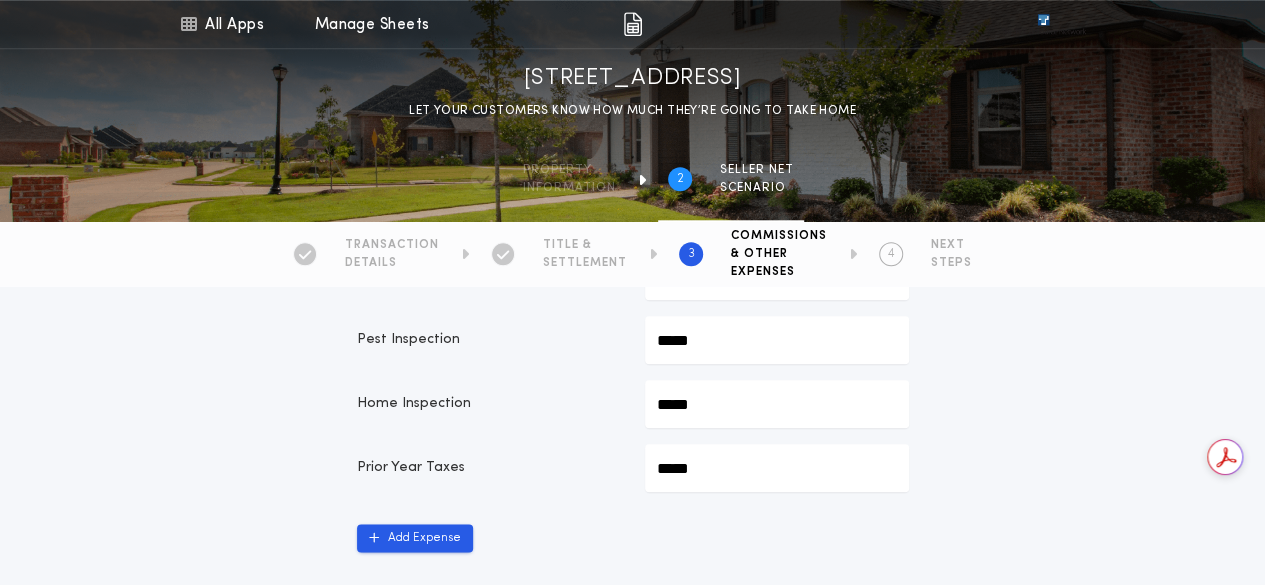 drag, startPoint x: 764, startPoint y: 472, endPoint x: 580, endPoint y: 463, distance: 184.21997 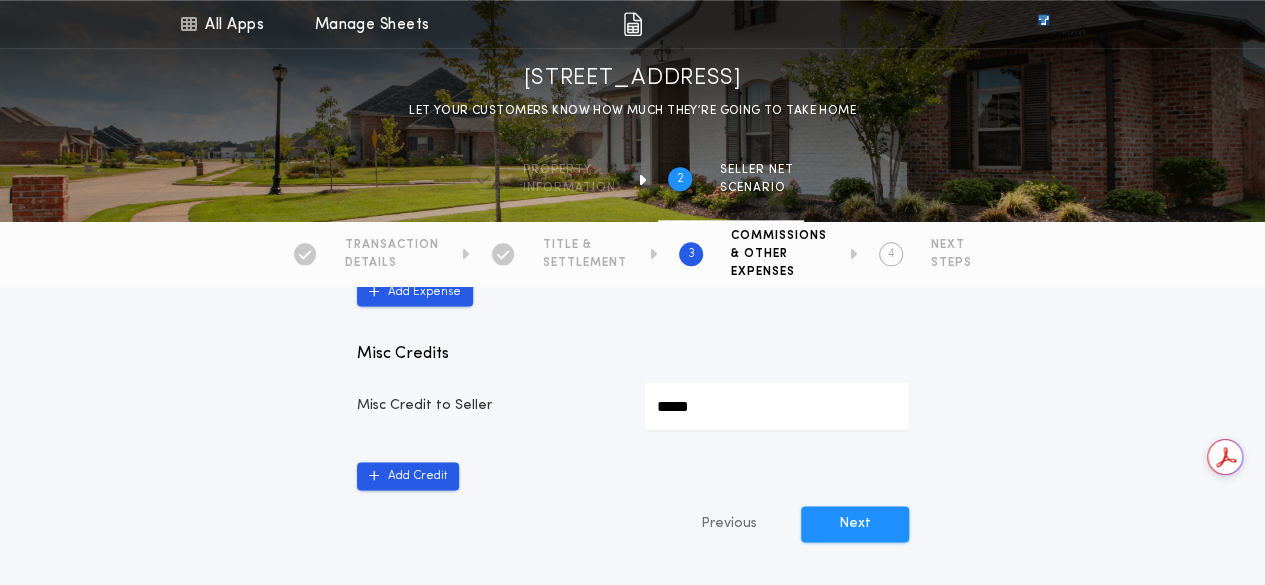 scroll, scrollTop: 1204, scrollLeft: 0, axis: vertical 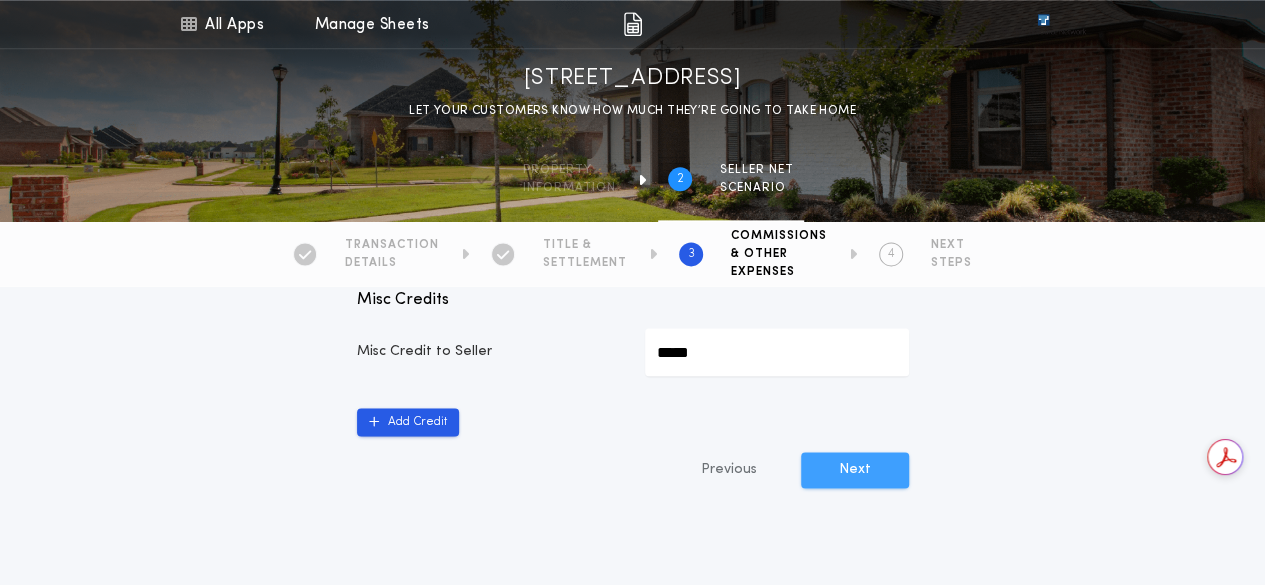 type on "*******" 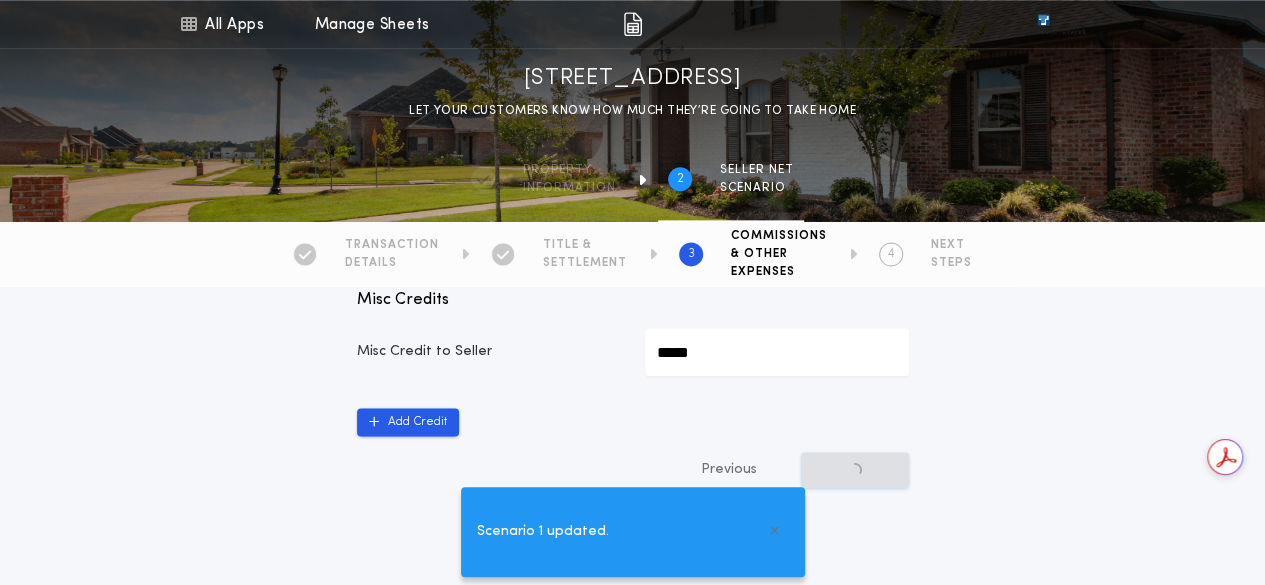 scroll, scrollTop: 0, scrollLeft: 0, axis: both 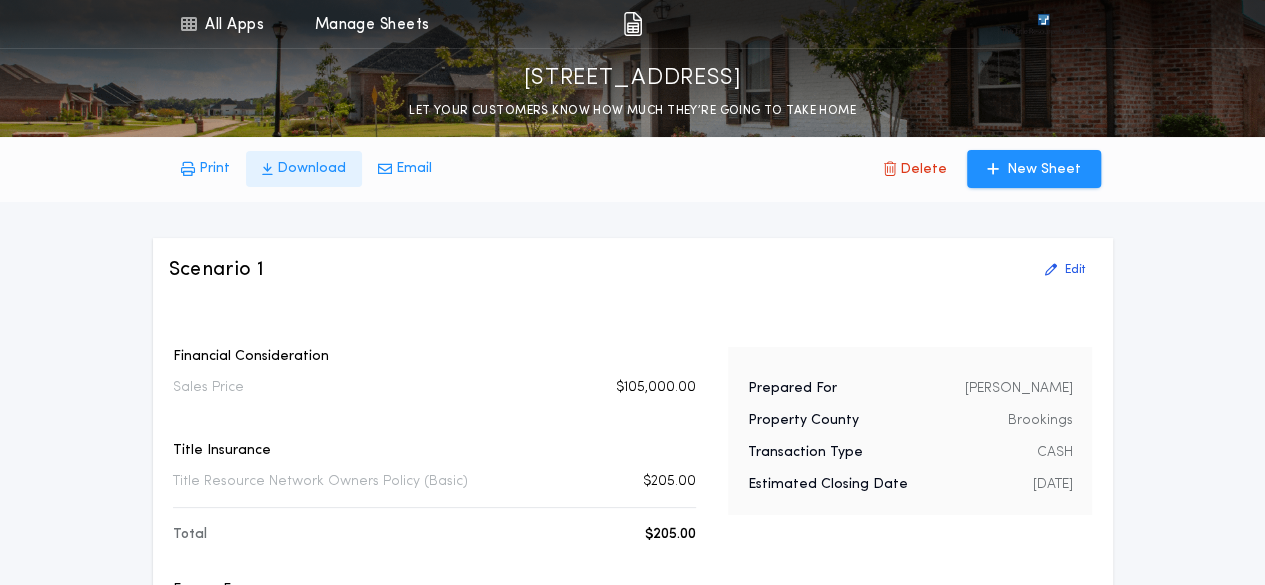 click on "Download" at bounding box center (304, 169) 